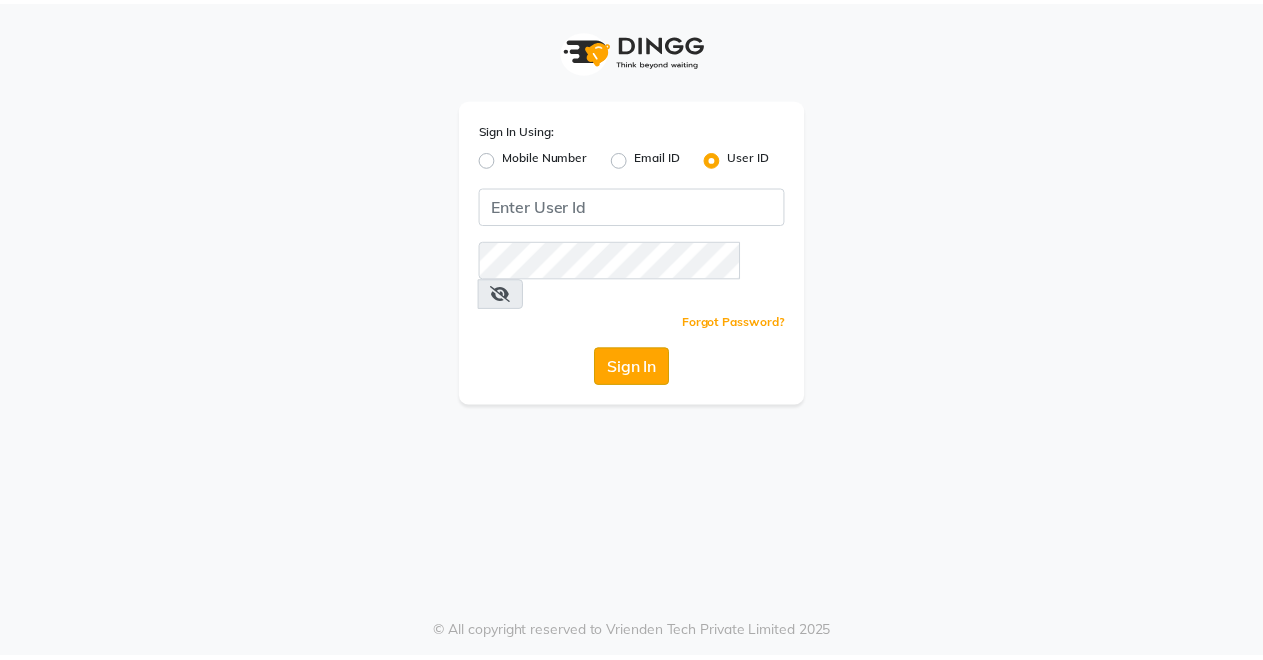 scroll, scrollTop: 0, scrollLeft: 0, axis: both 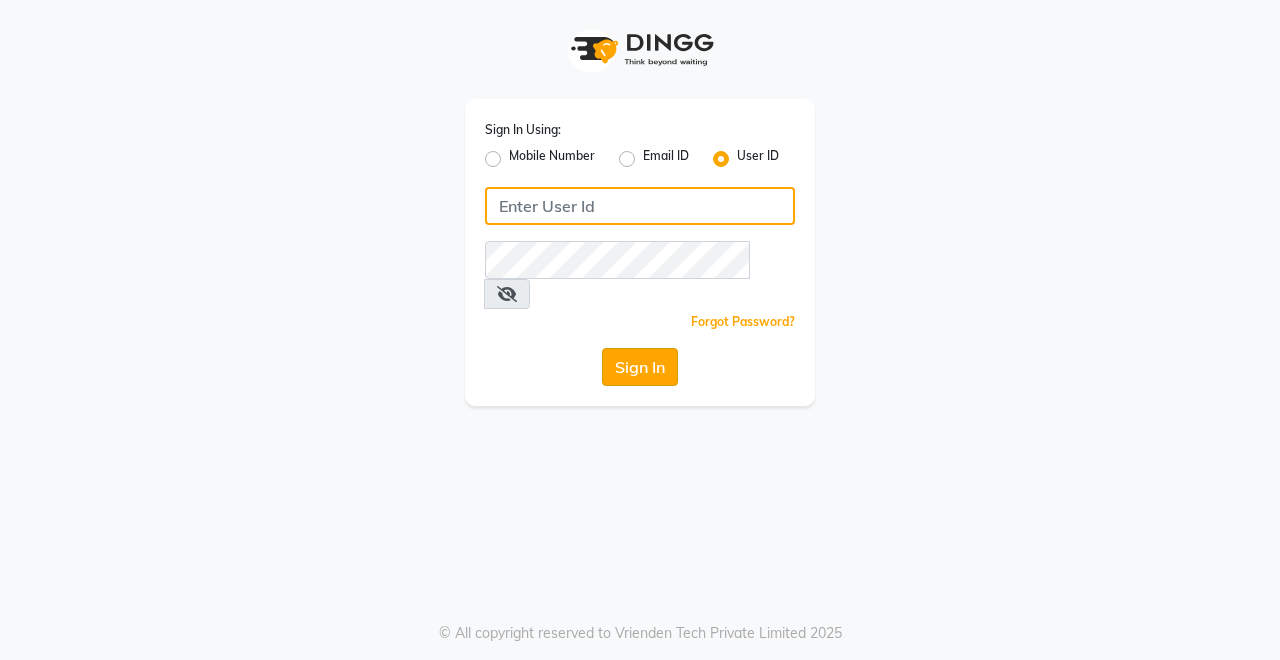 type on "Rimshamakeover123" 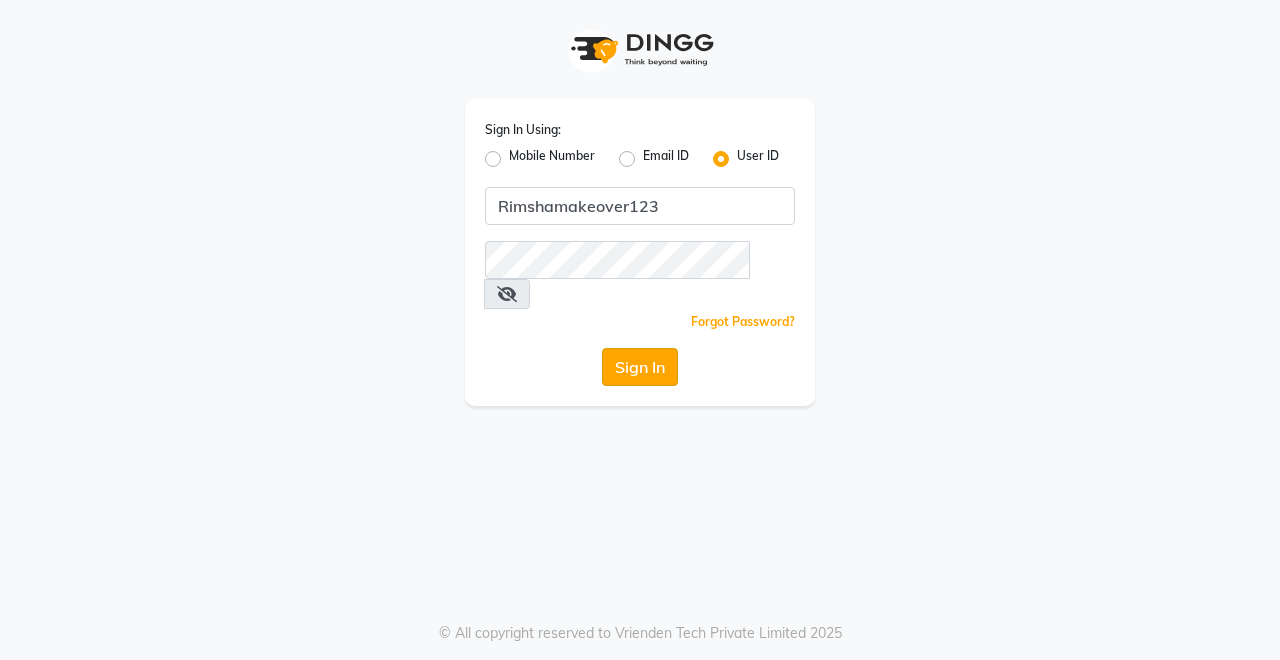 click on "Sign In" 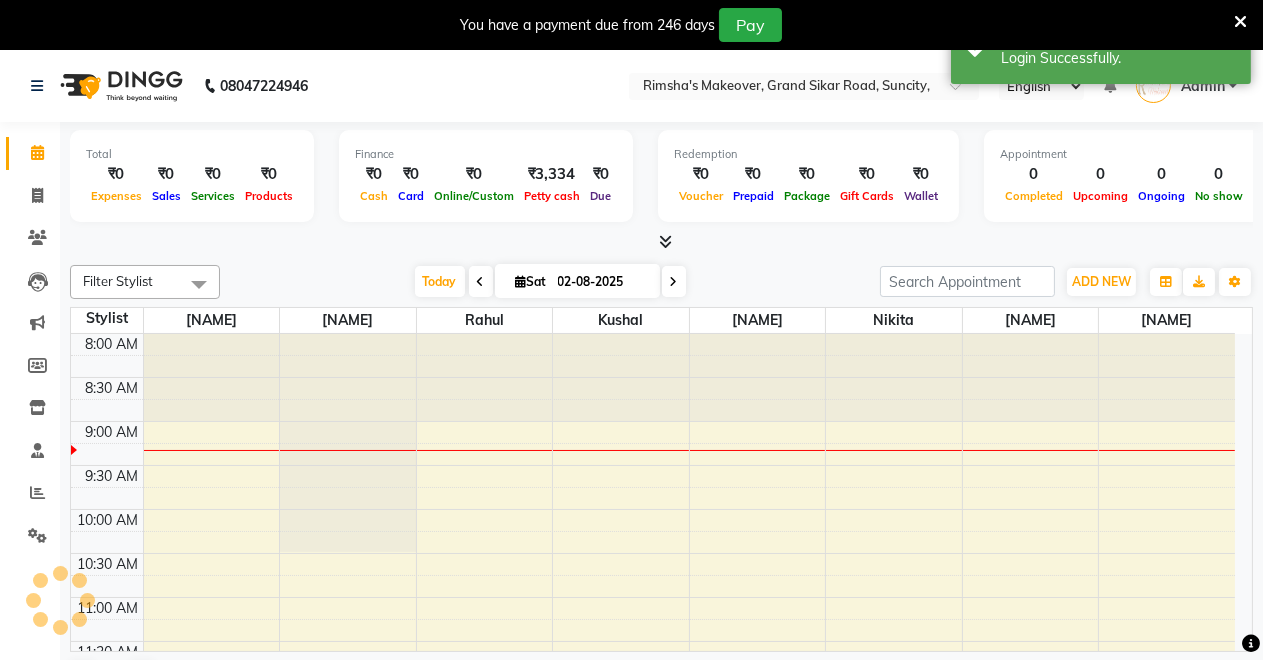 scroll, scrollTop: 0, scrollLeft: 0, axis: both 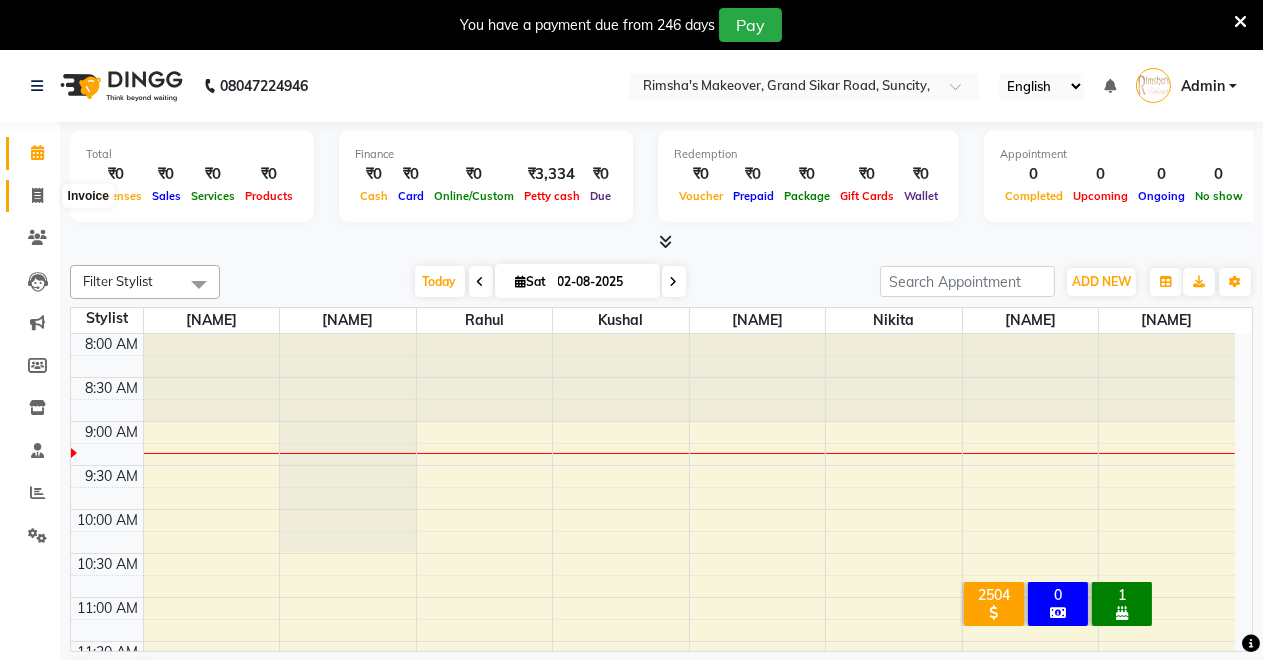 click 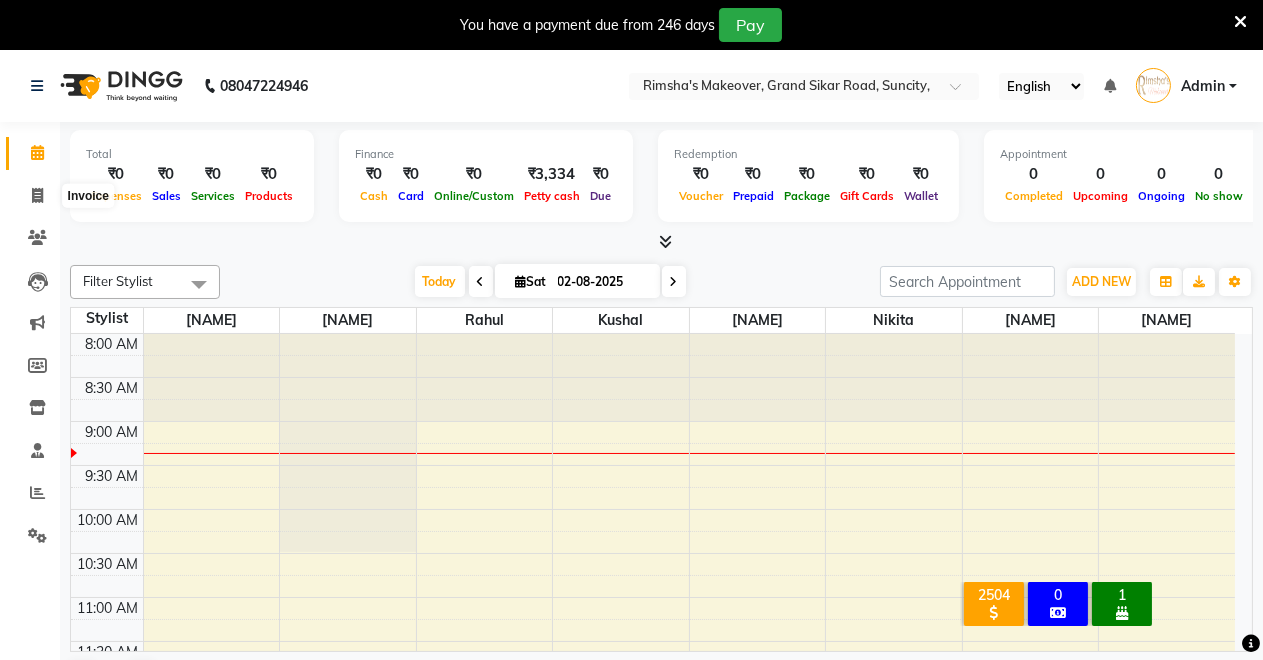 select on "service" 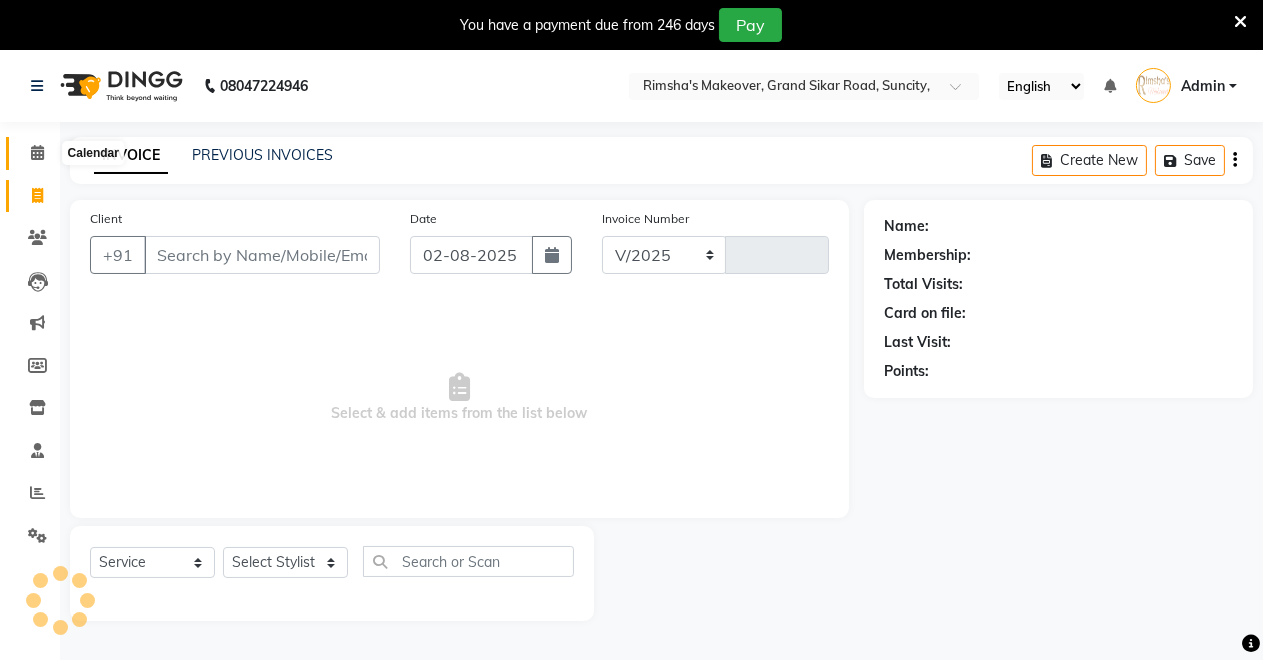 select on "7317" 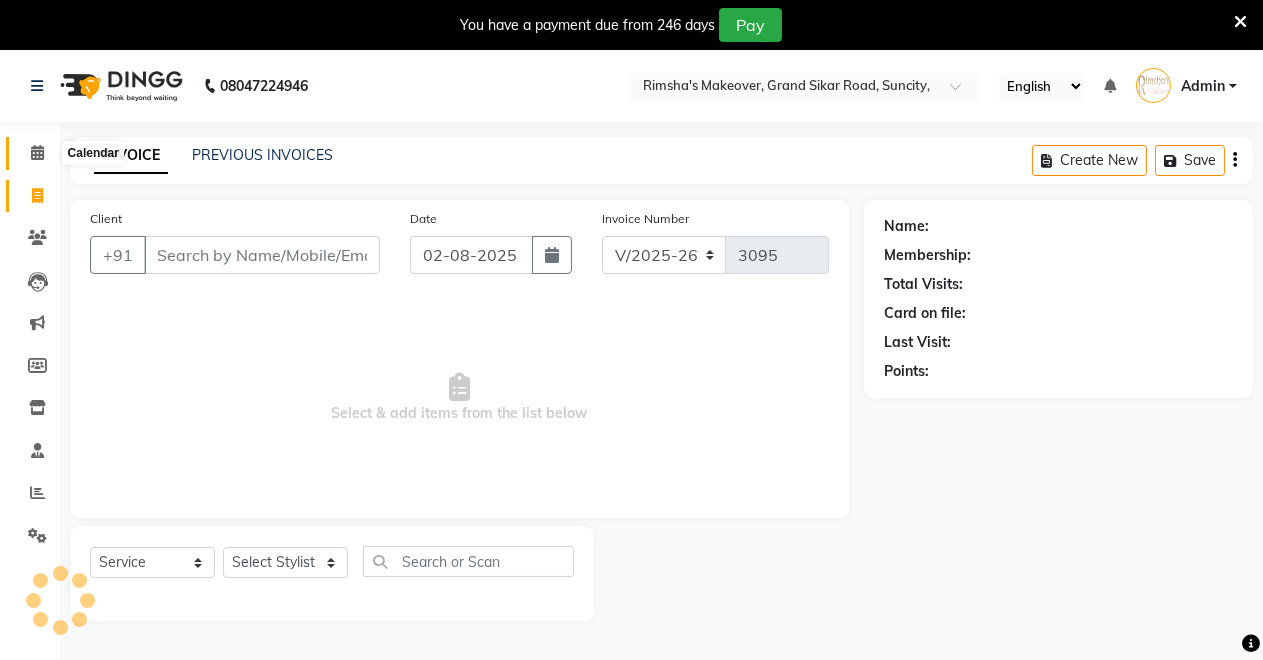 click 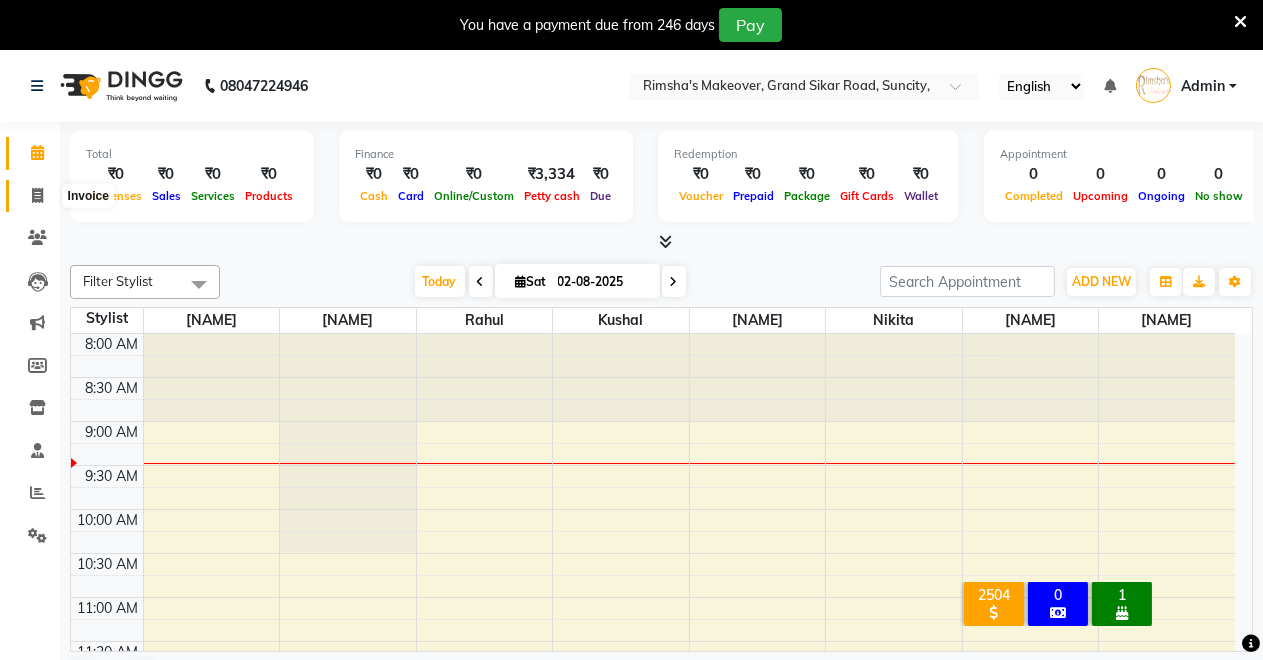 click 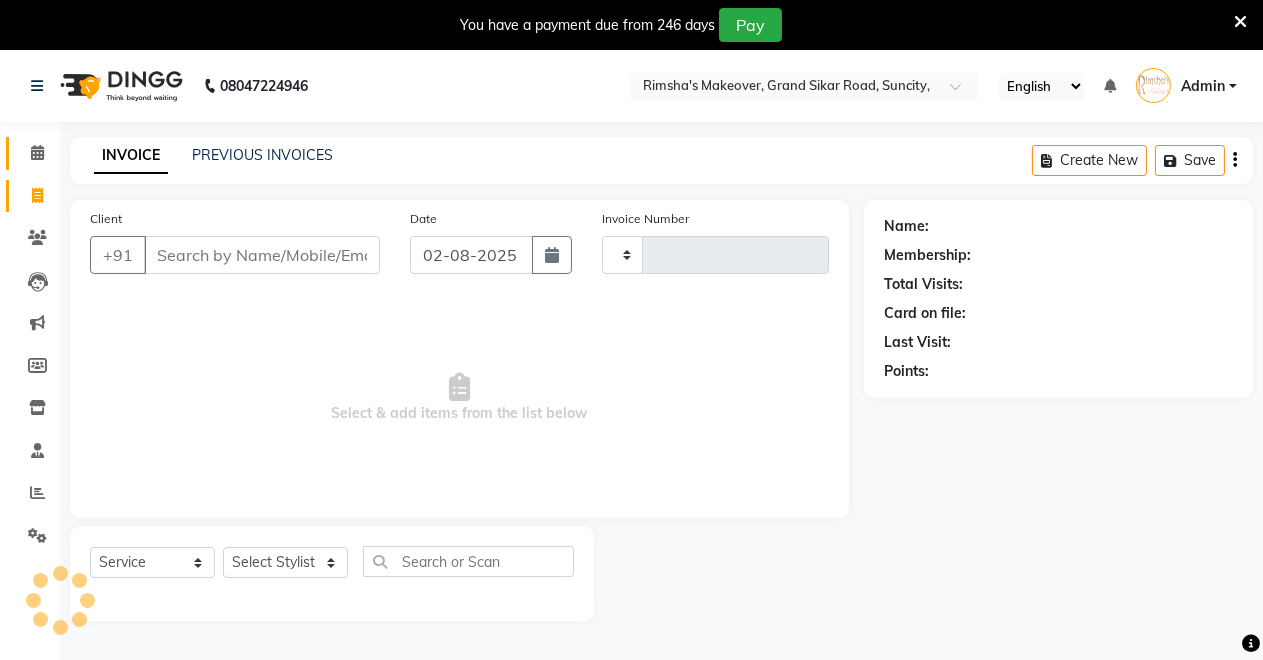 type on "3095" 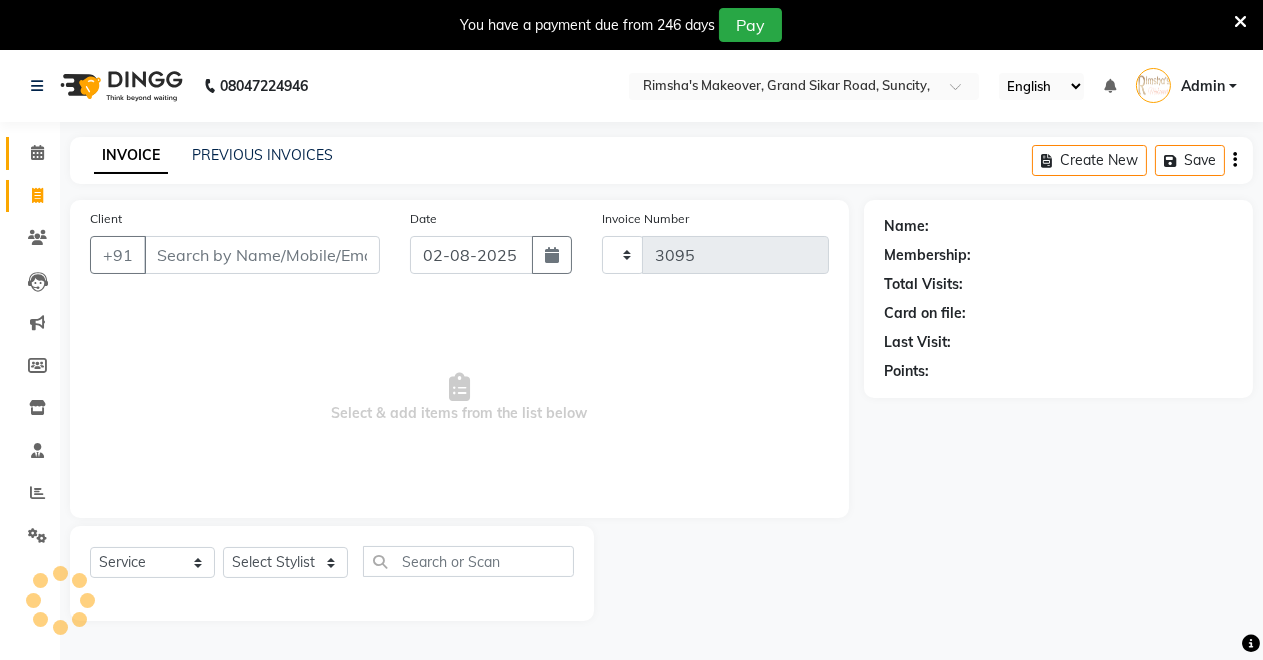 select on "7317" 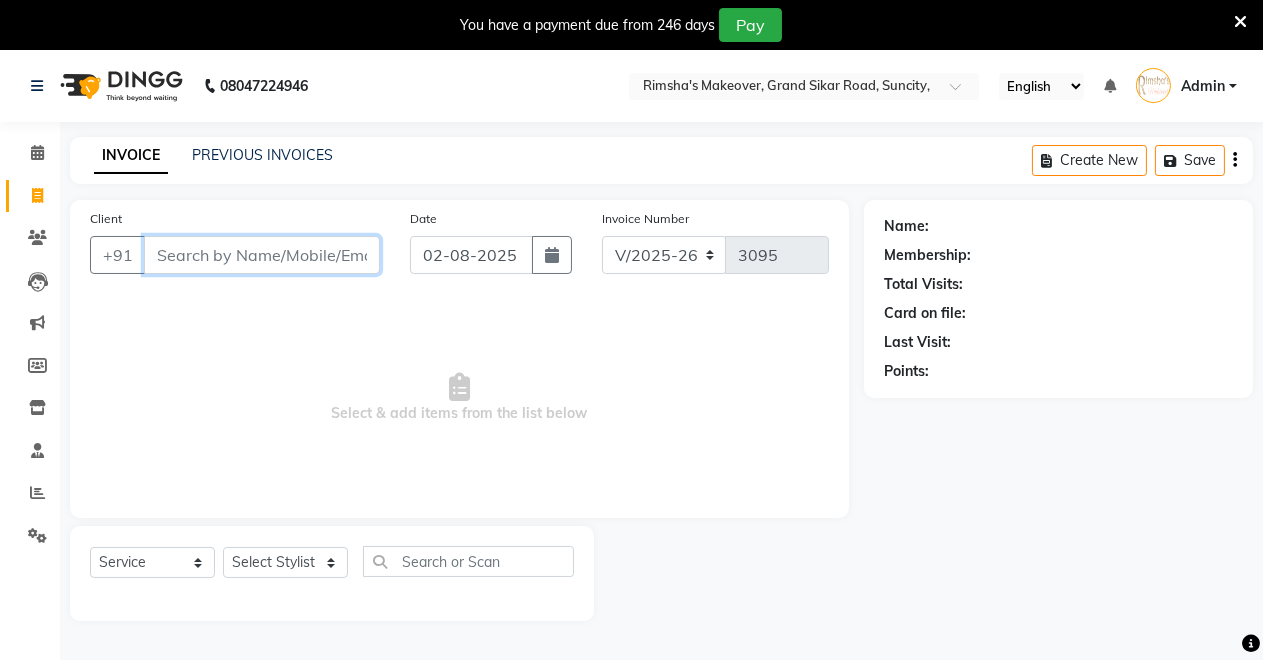 click on "Client" at bounding box center (262, 255) 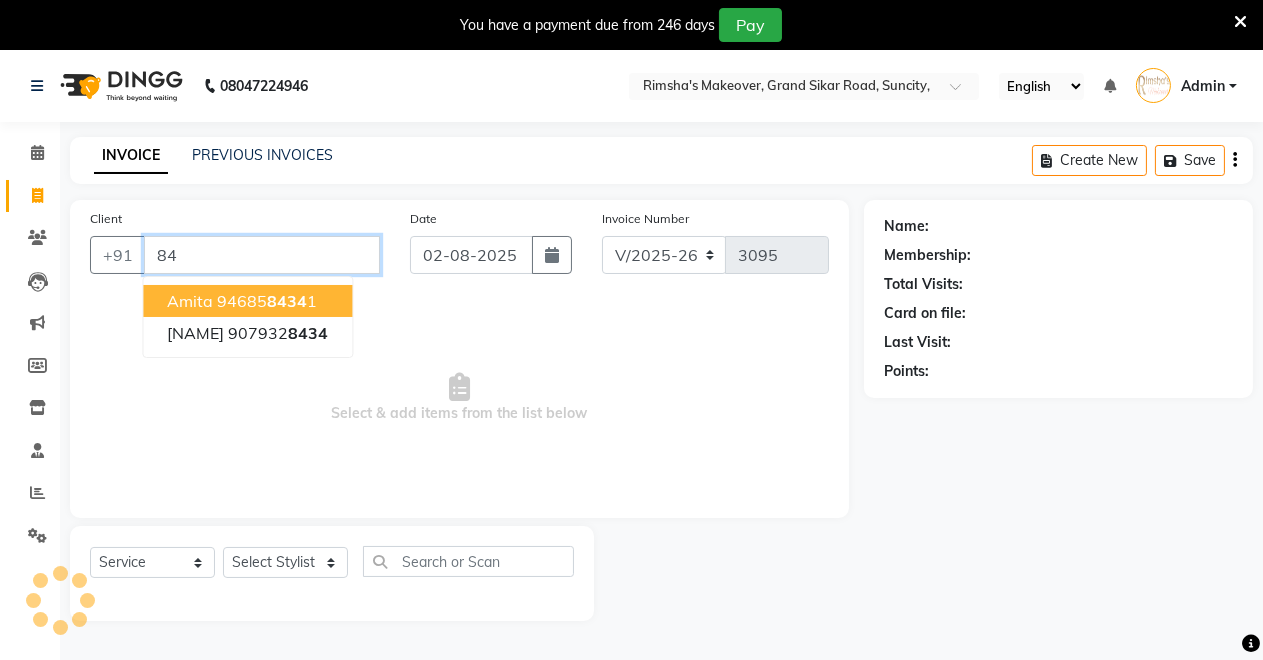 type on "8" 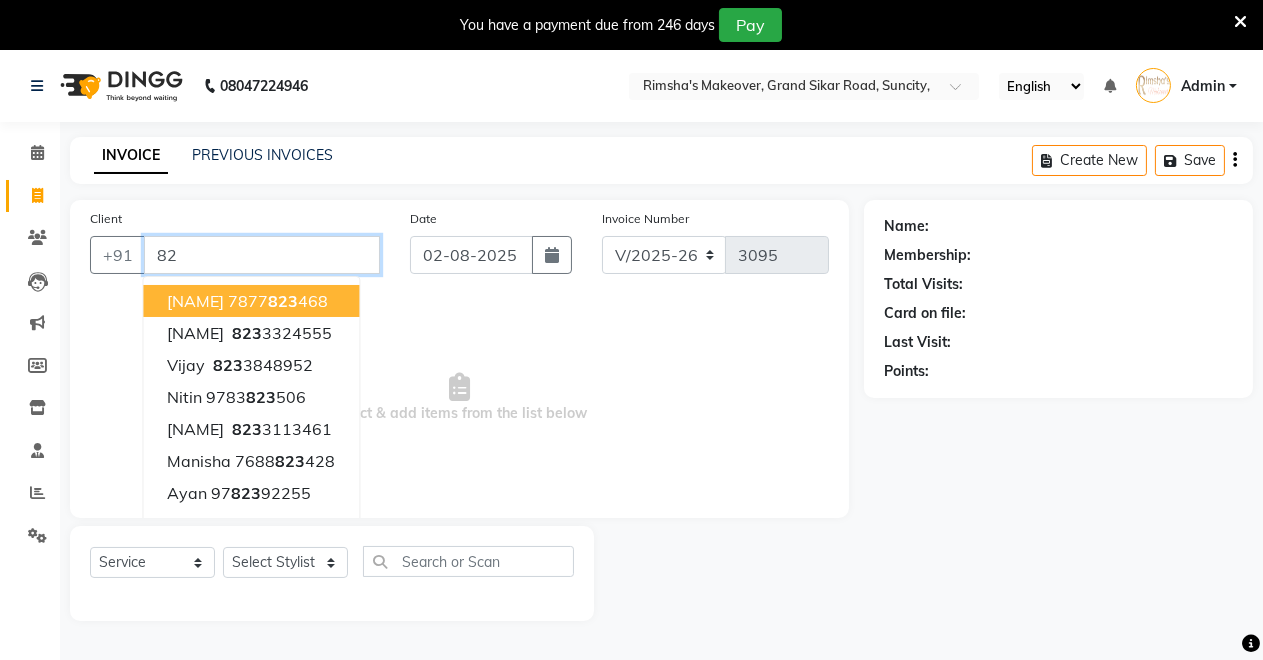 type on "8" 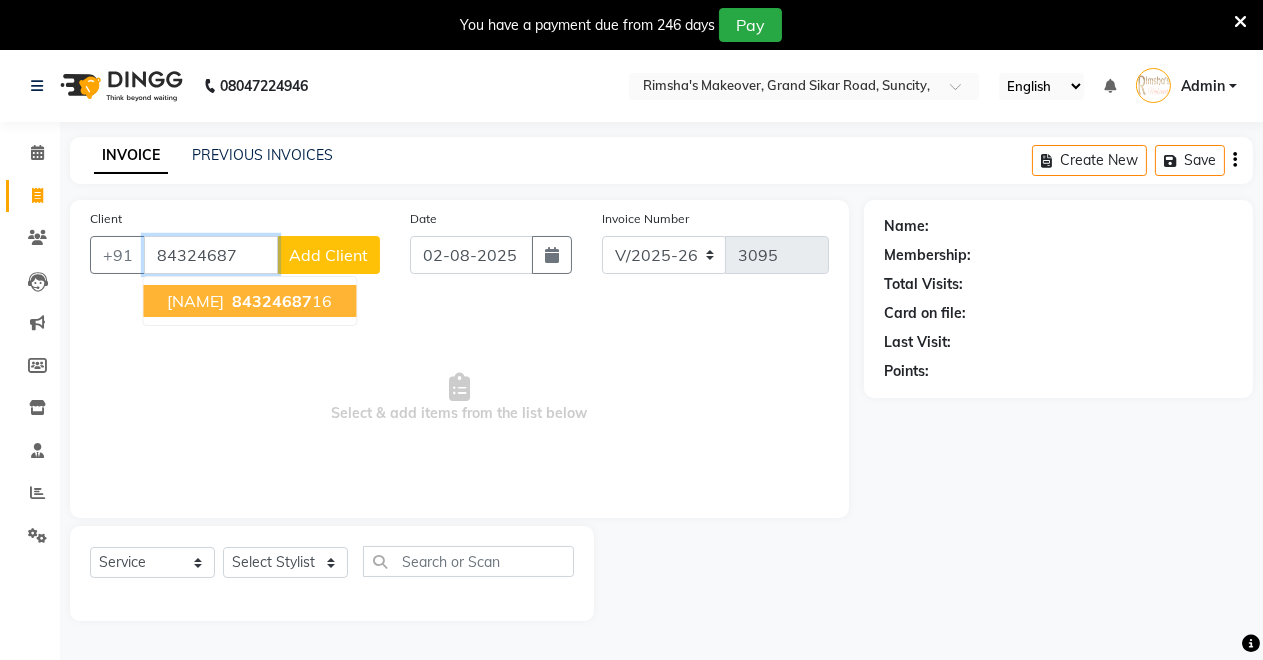 click on "84324687" at bounding box center (272, 301) 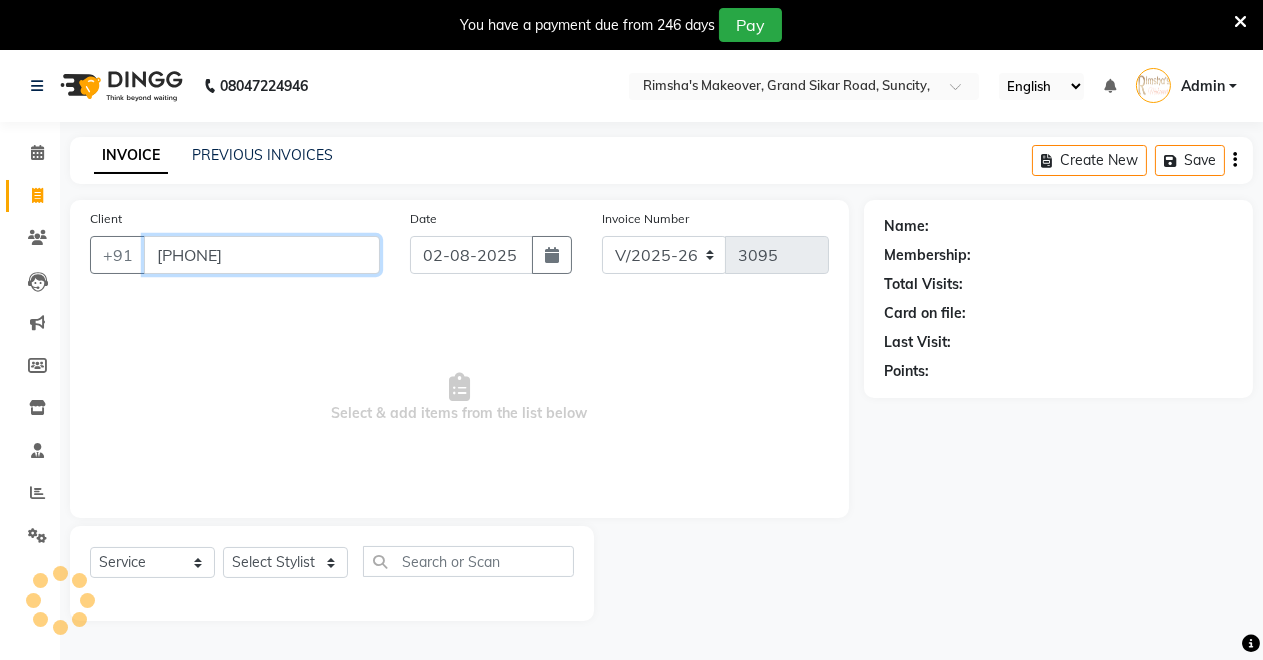 type on "[PHONE]" 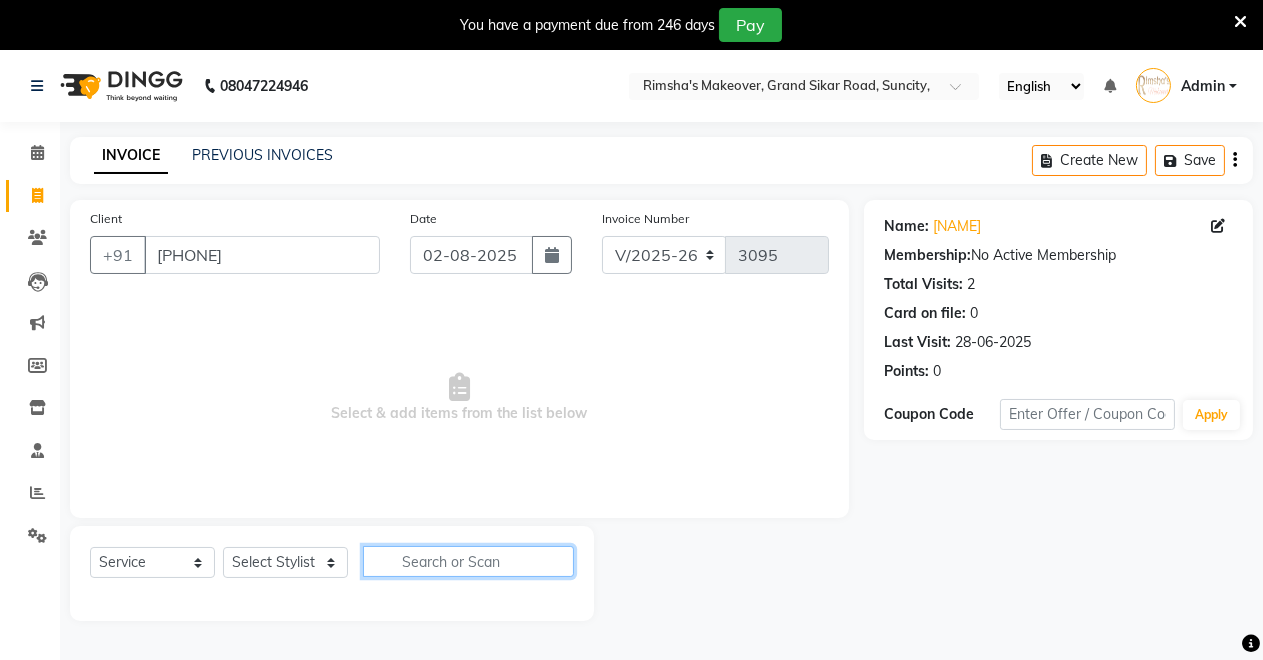 click 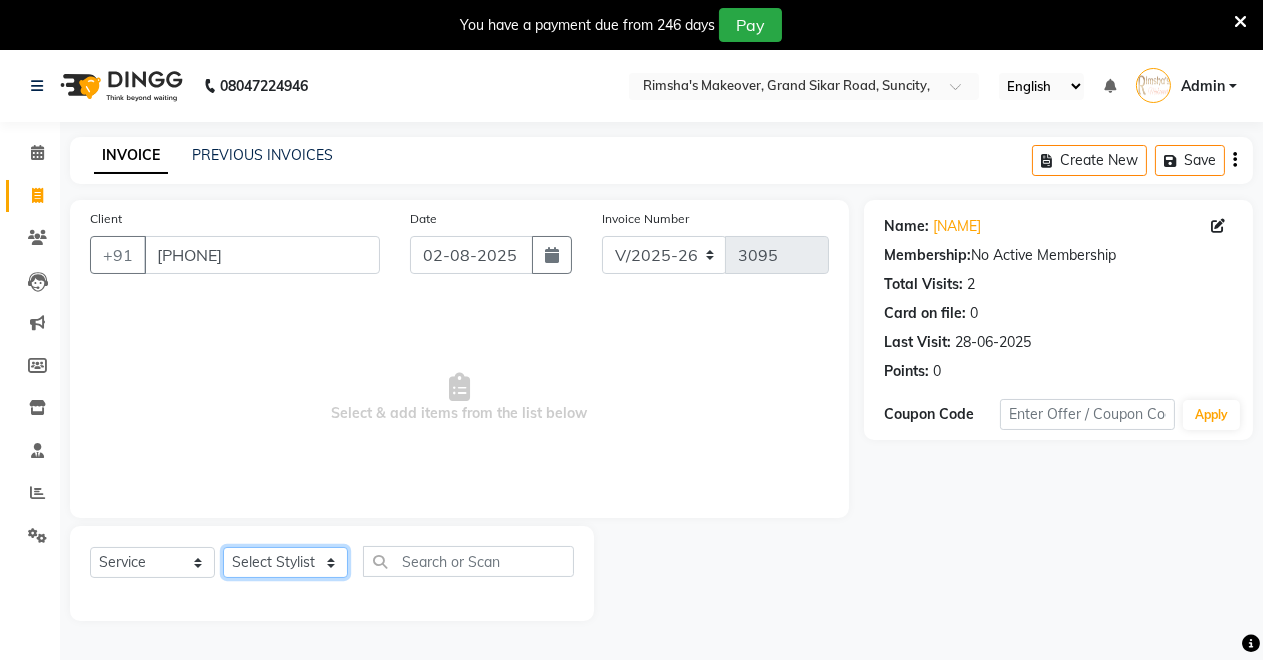 click on "Select Stylist [NAME] [NAME] [NAME] [NAME] [NAME] [NAME] [NAME] [NAME] [NAME]" 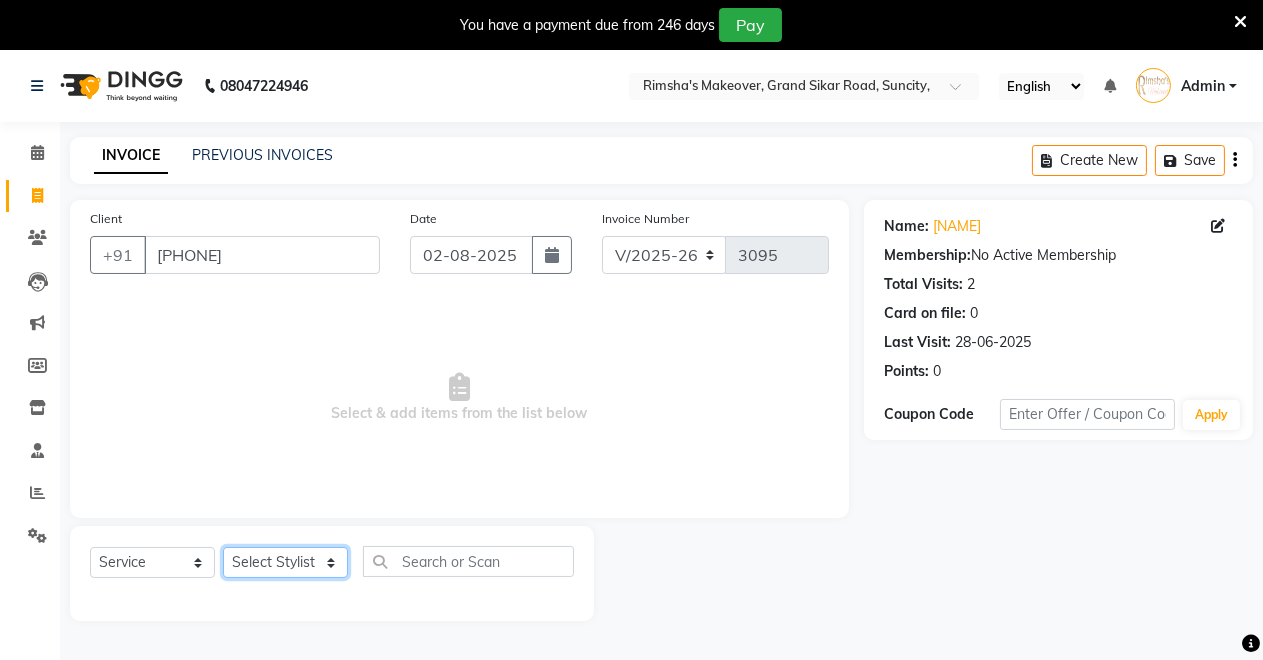 click on "Select Stylist [NAME] [NAME] [NAME] [NAME] [NAME] [NAME] [NAME] [NAME] [NAME]" 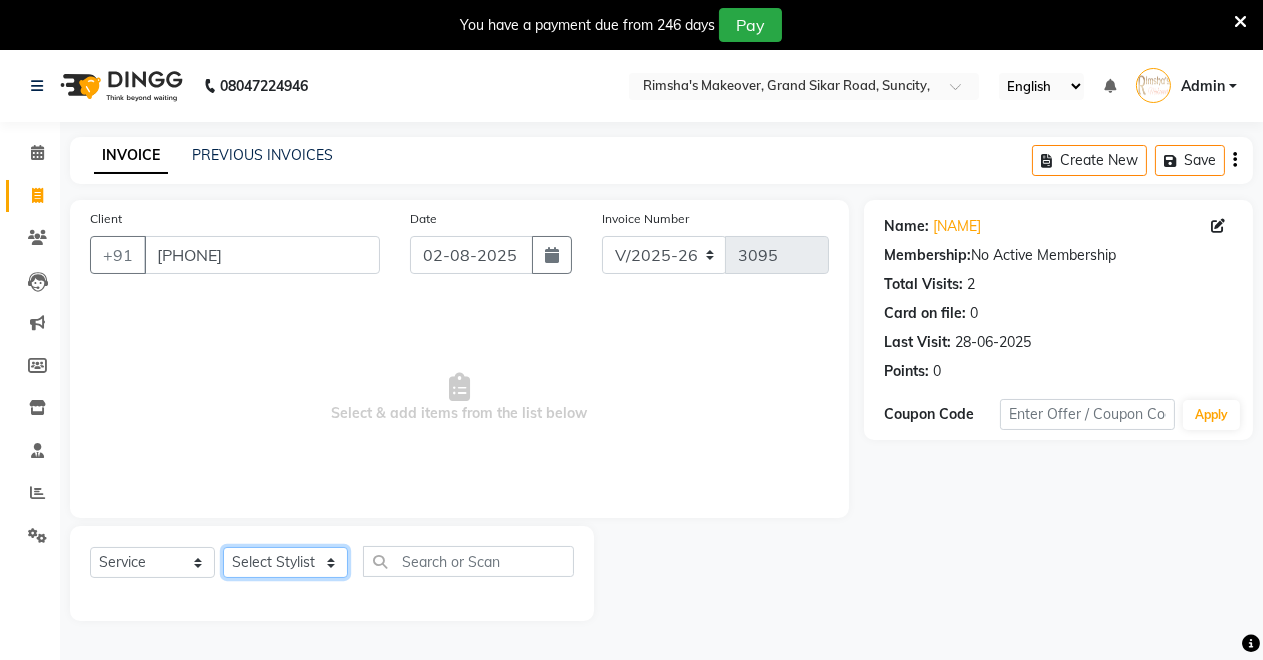 select on "65689" 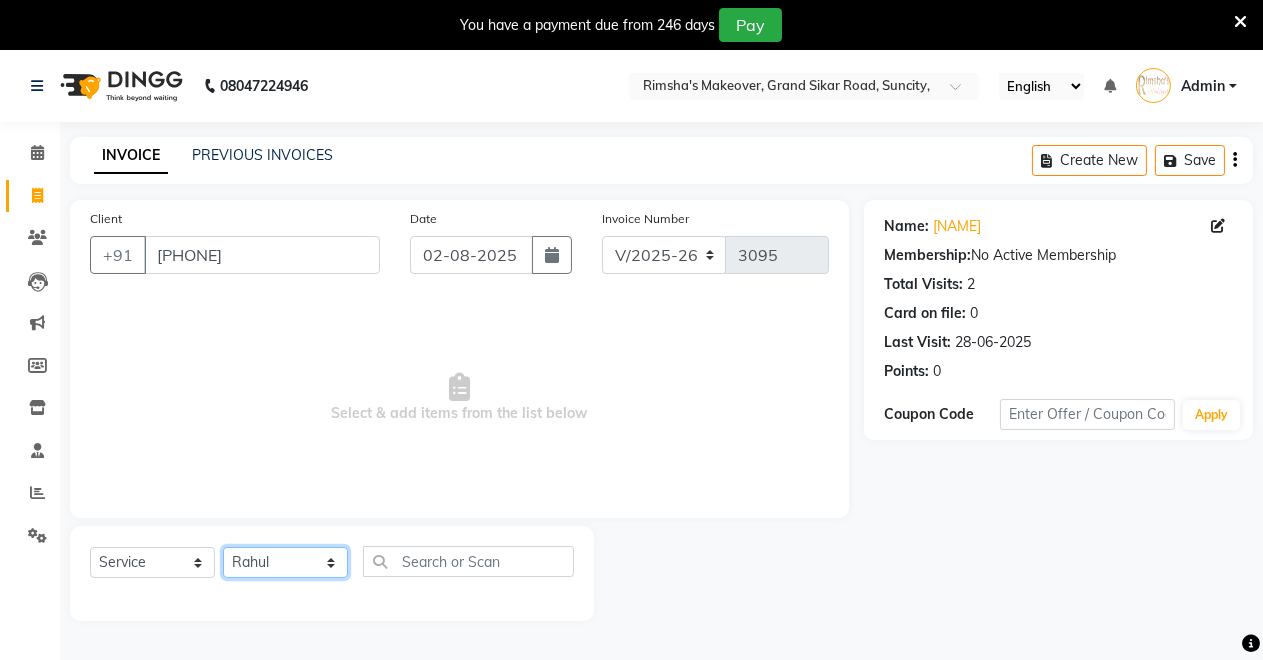 click on "Select Stylist [NAME] [NAME] [NAME] [NAME] [NAME] [NAME] [NAME] [NAME] [NAME]" 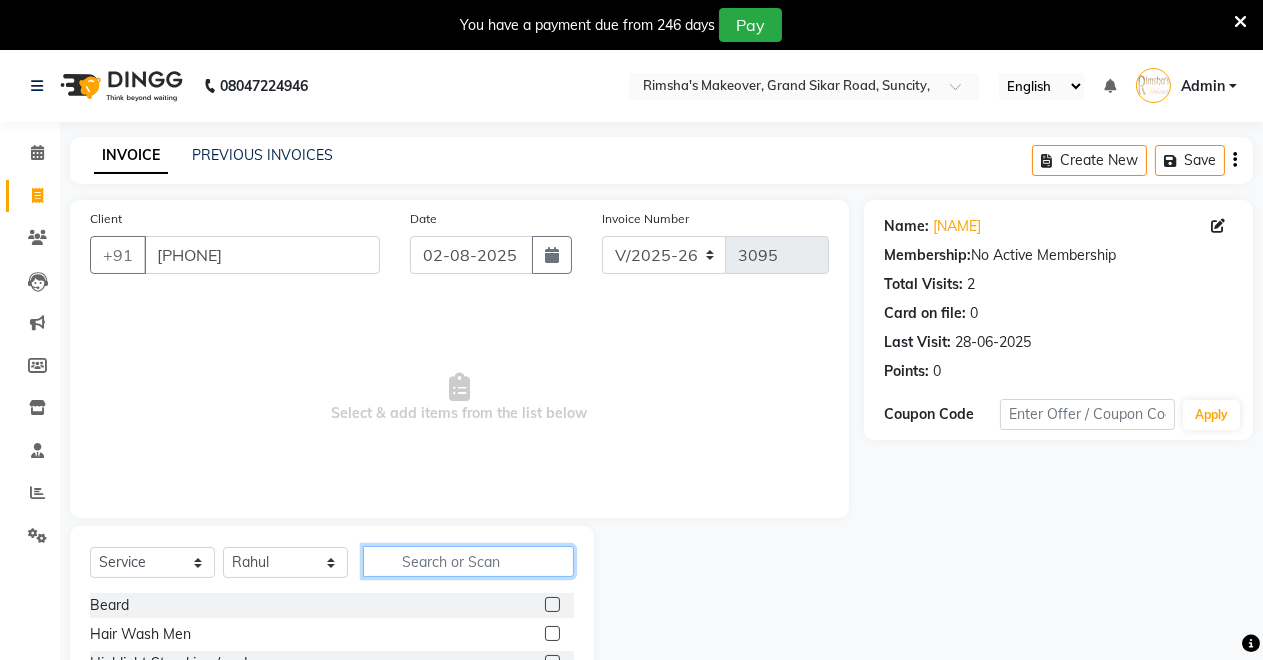 click 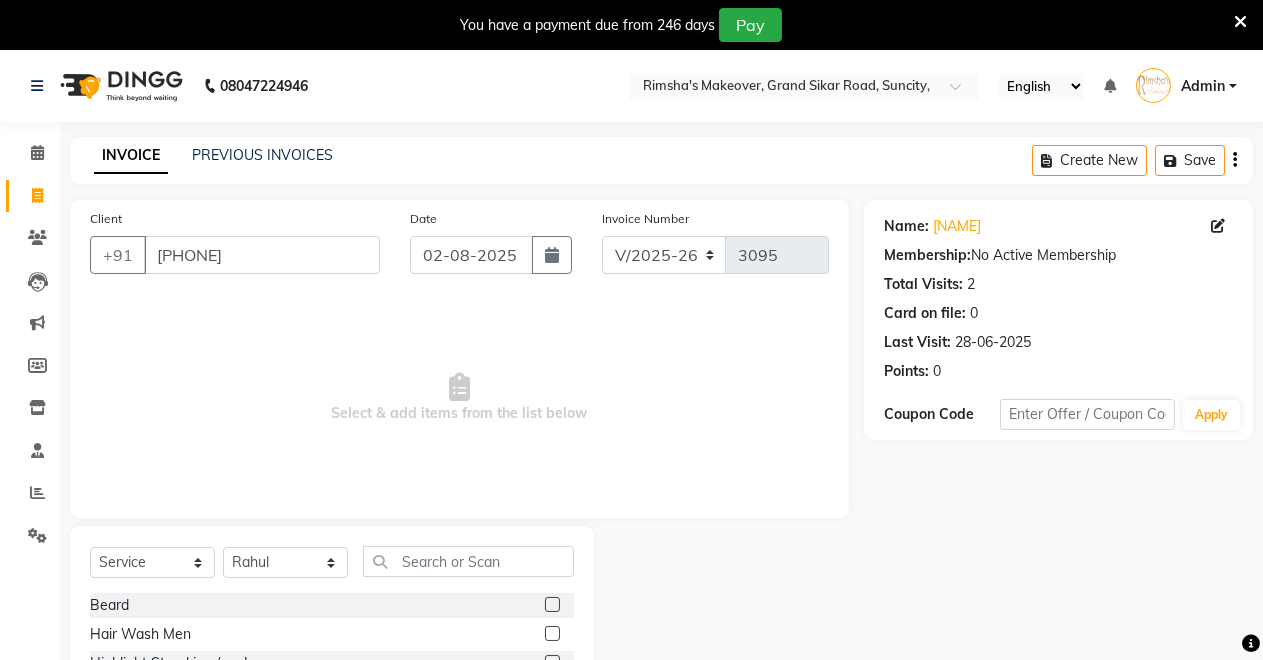 click 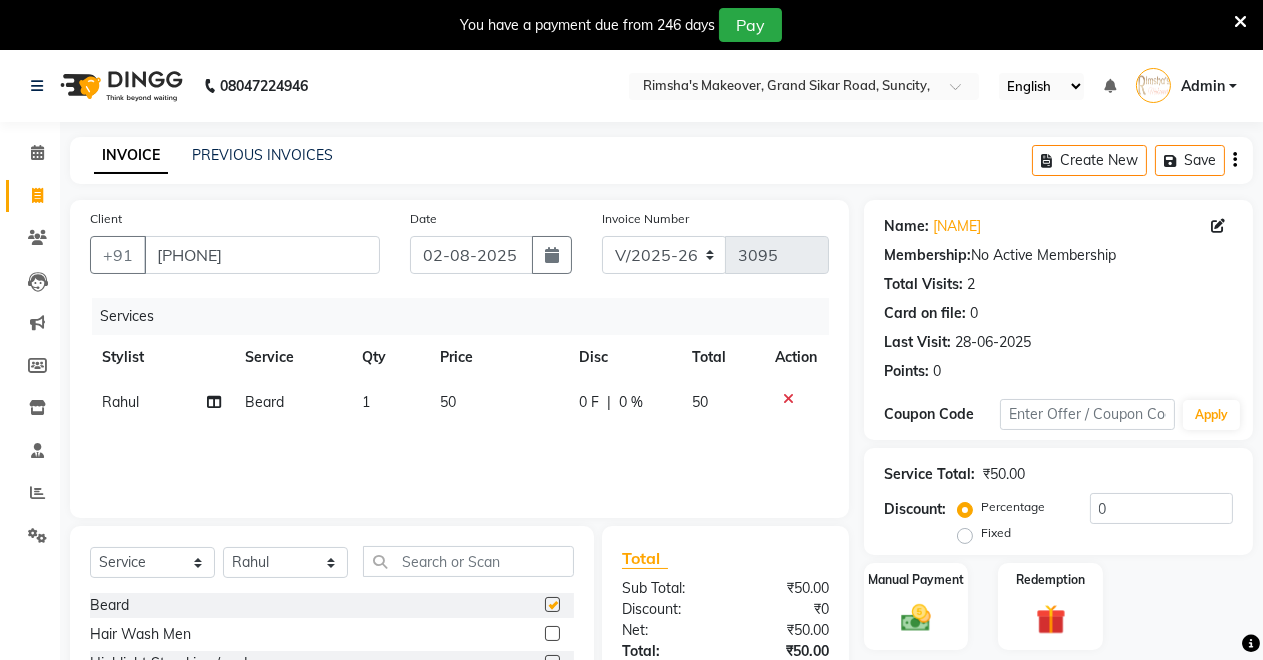 checkbox on "false" 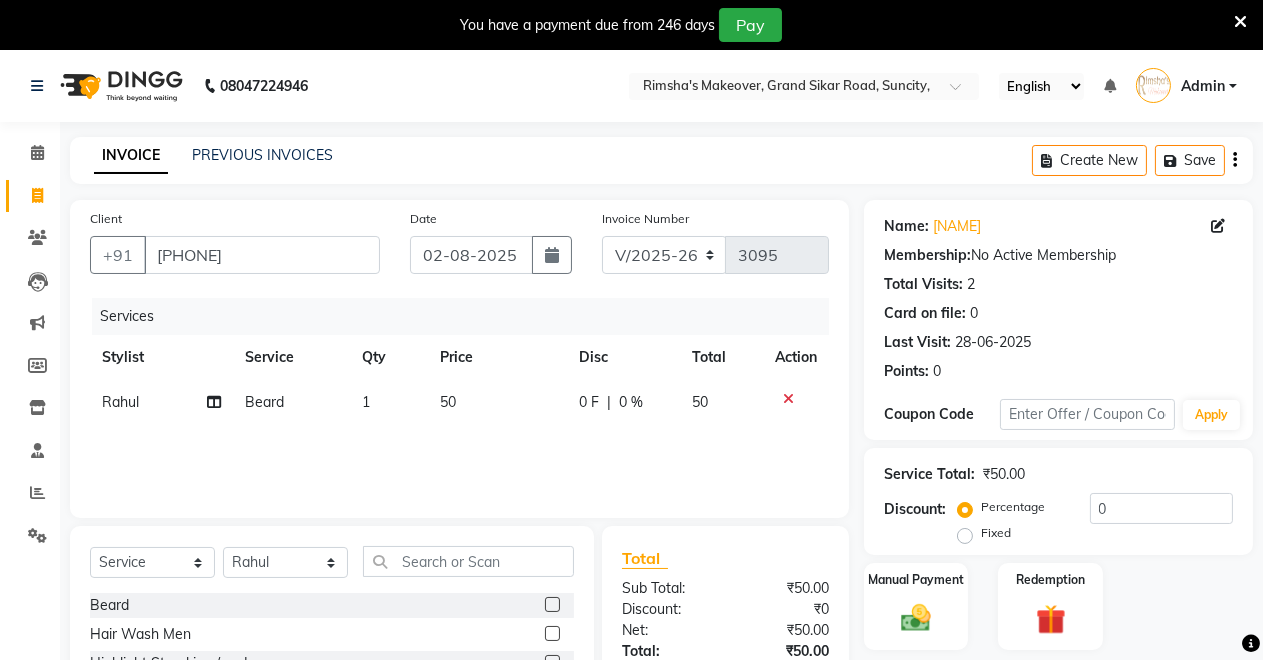 scroll, scrollTop: 333, scrollLeft: 0, axis: vertical 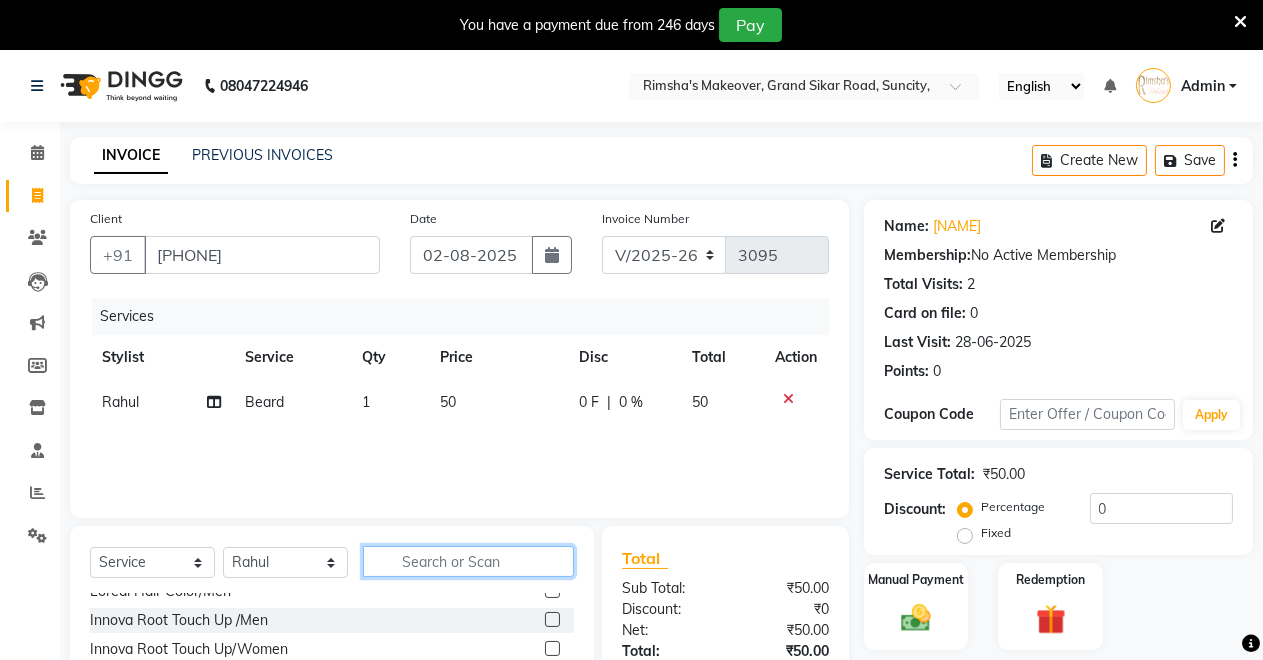 click 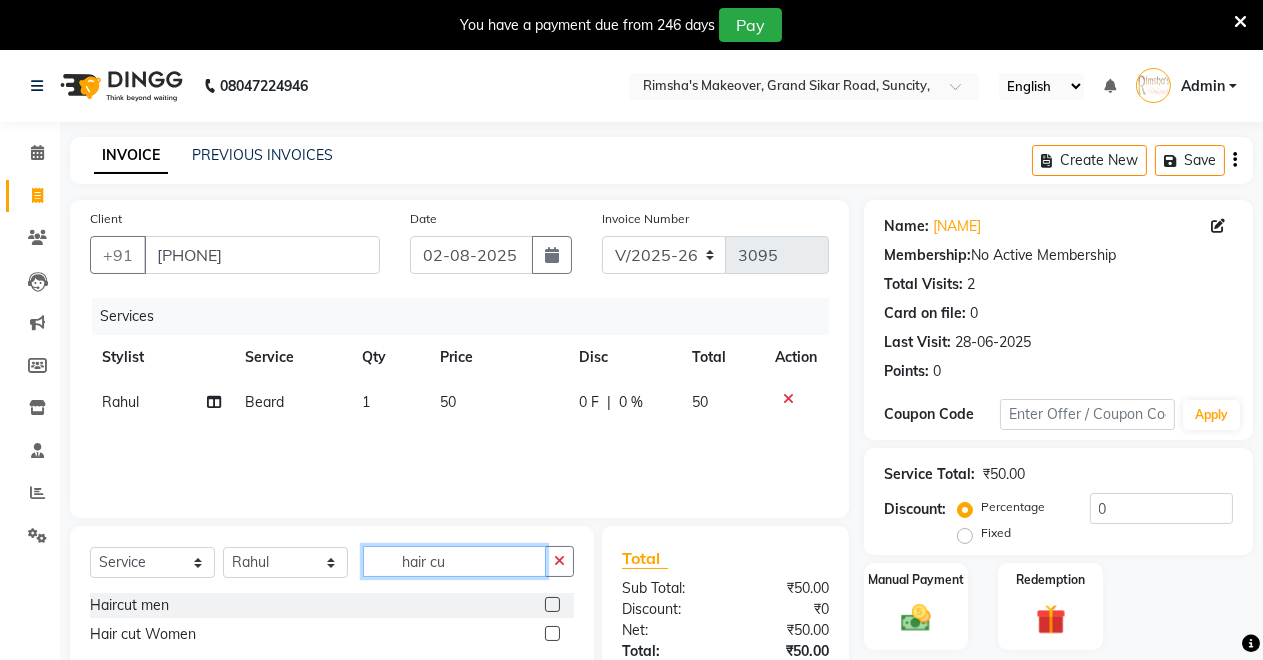 scroll, scrollTop: 0, scrollLeft: 0, axis: both 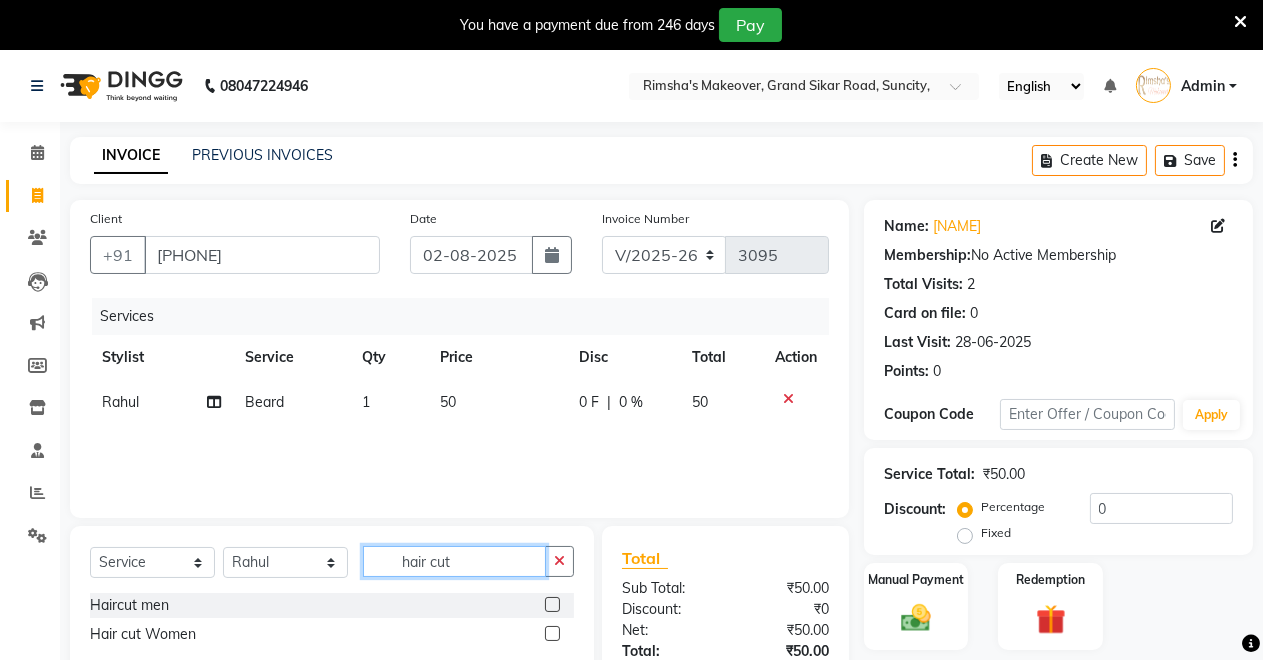 type on "hair cut" 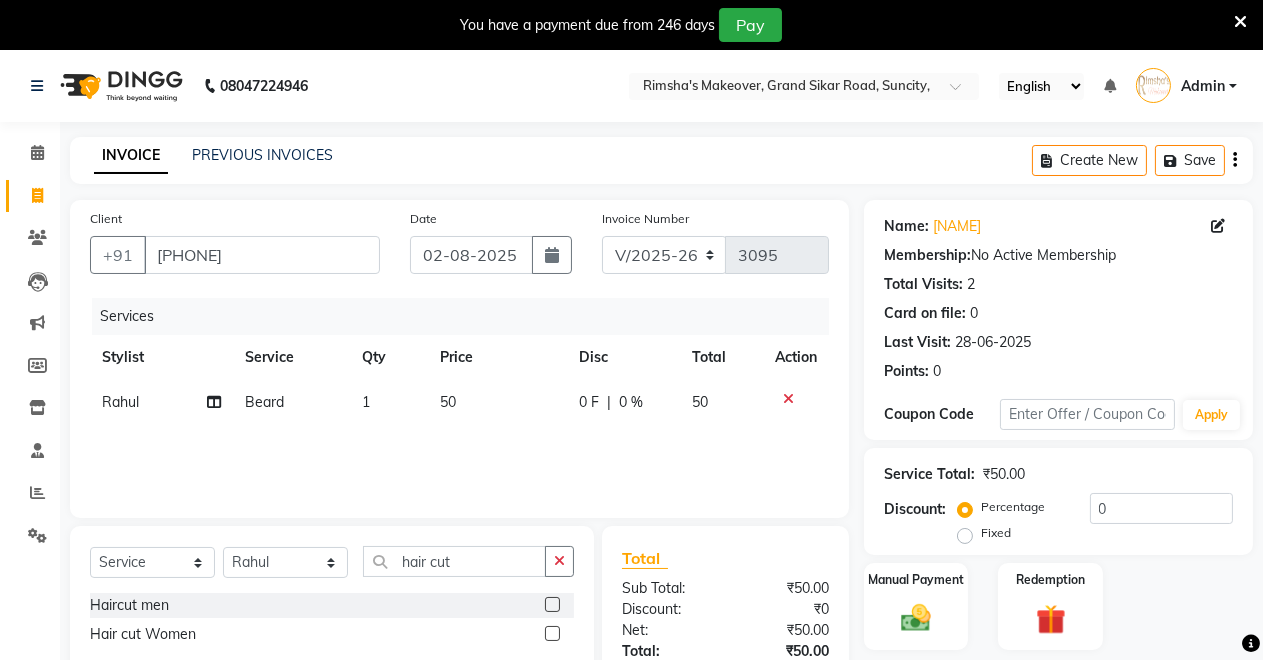 click 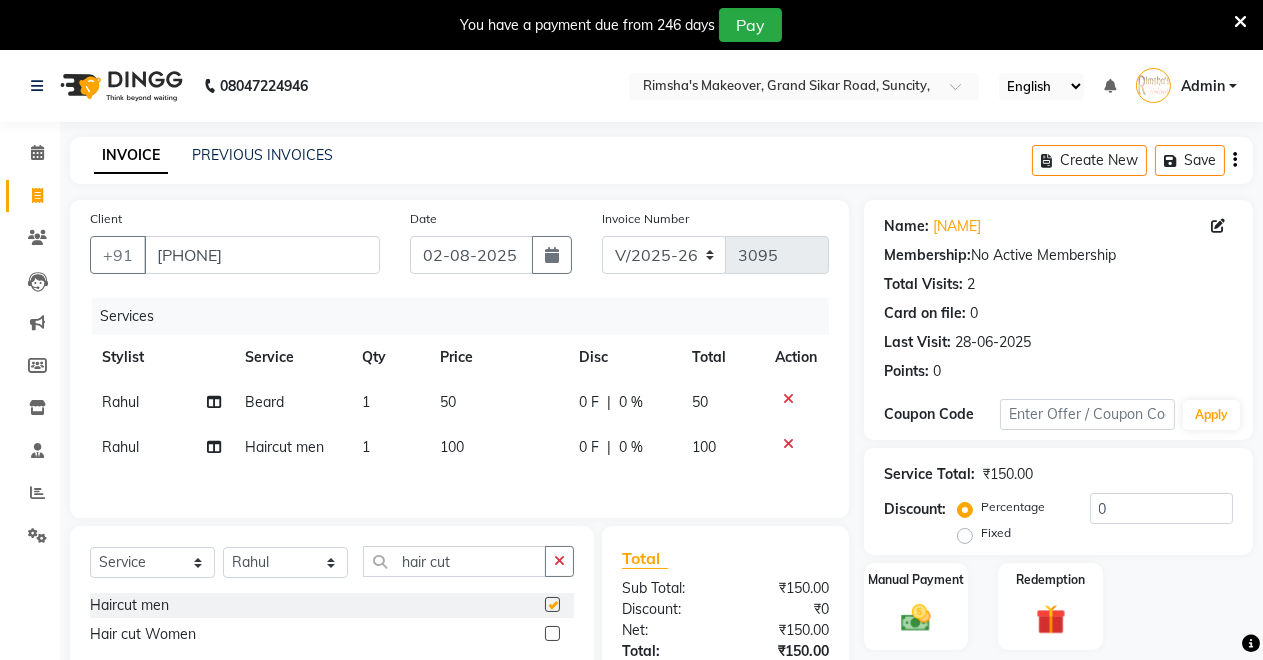 checkbox on "false" 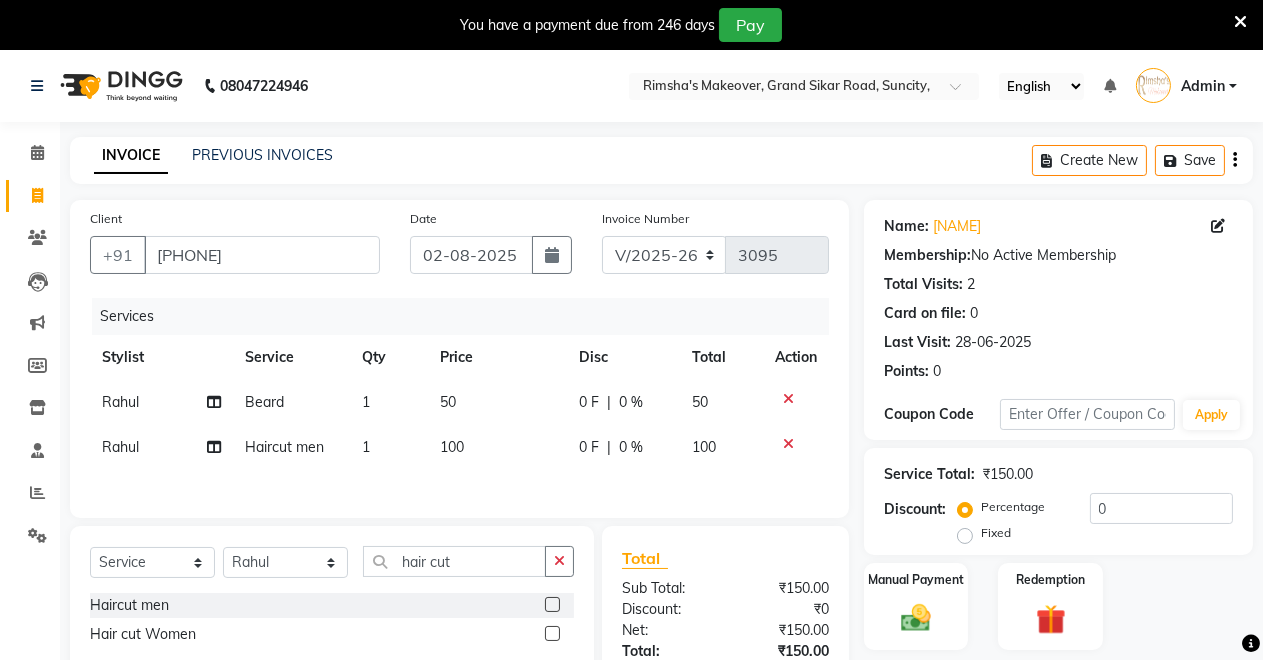 scroll, scrollTop: 152, scrollLeft: 0, axis: vertical 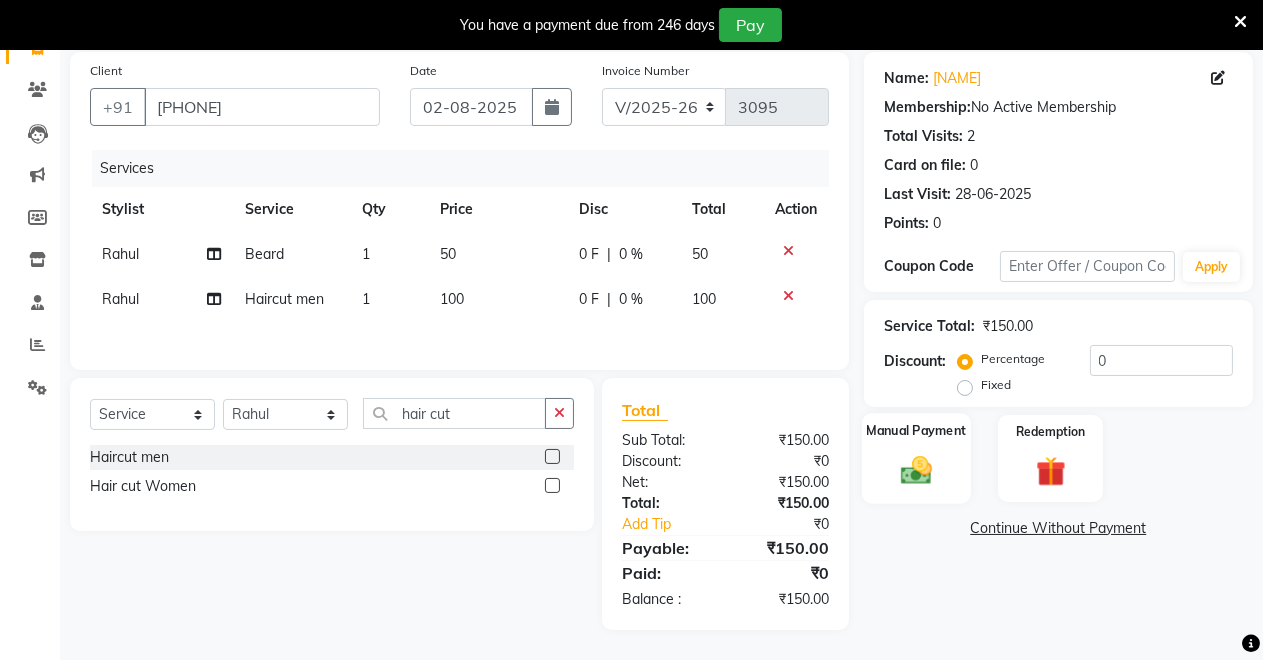 click on "Manual Payment" 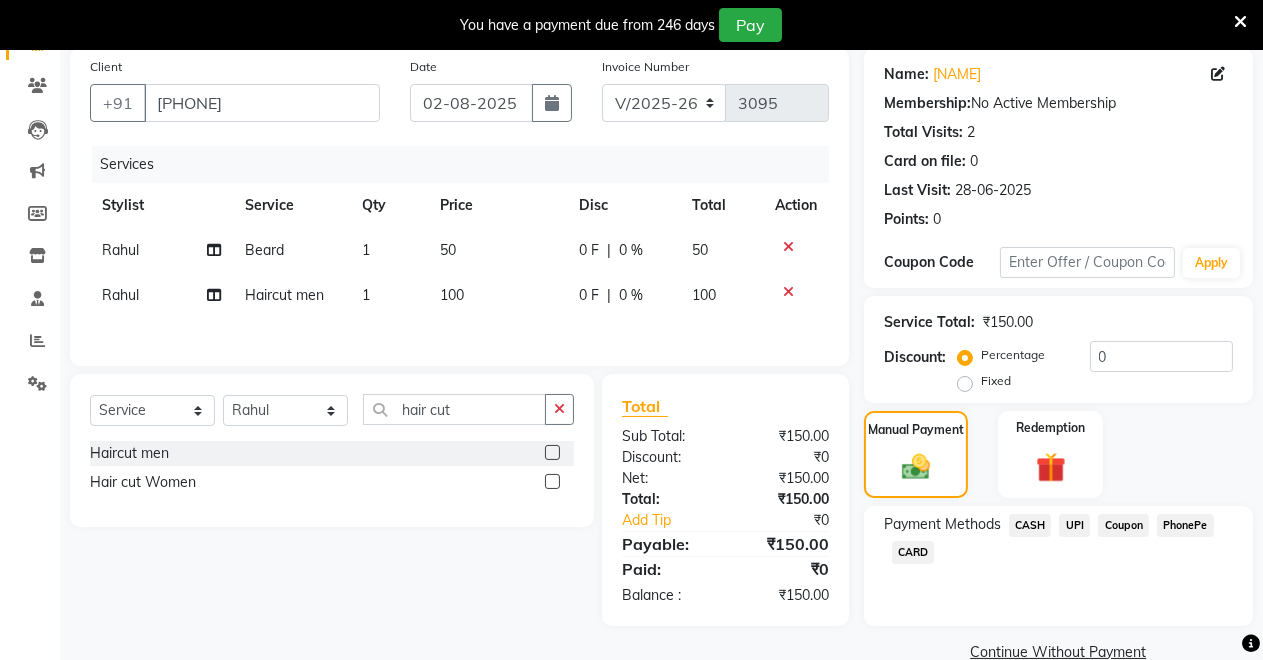 click on "UPI" 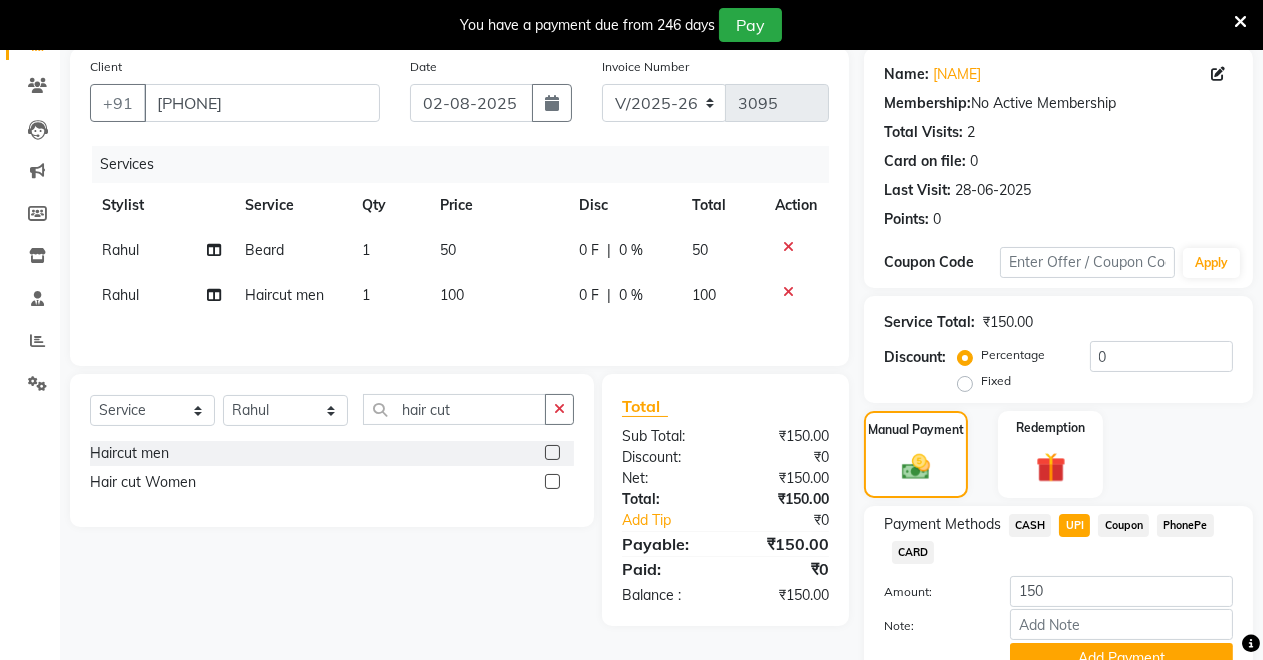 scroll, scrollTop: 245, scrollLeft: 0, axis: vertical 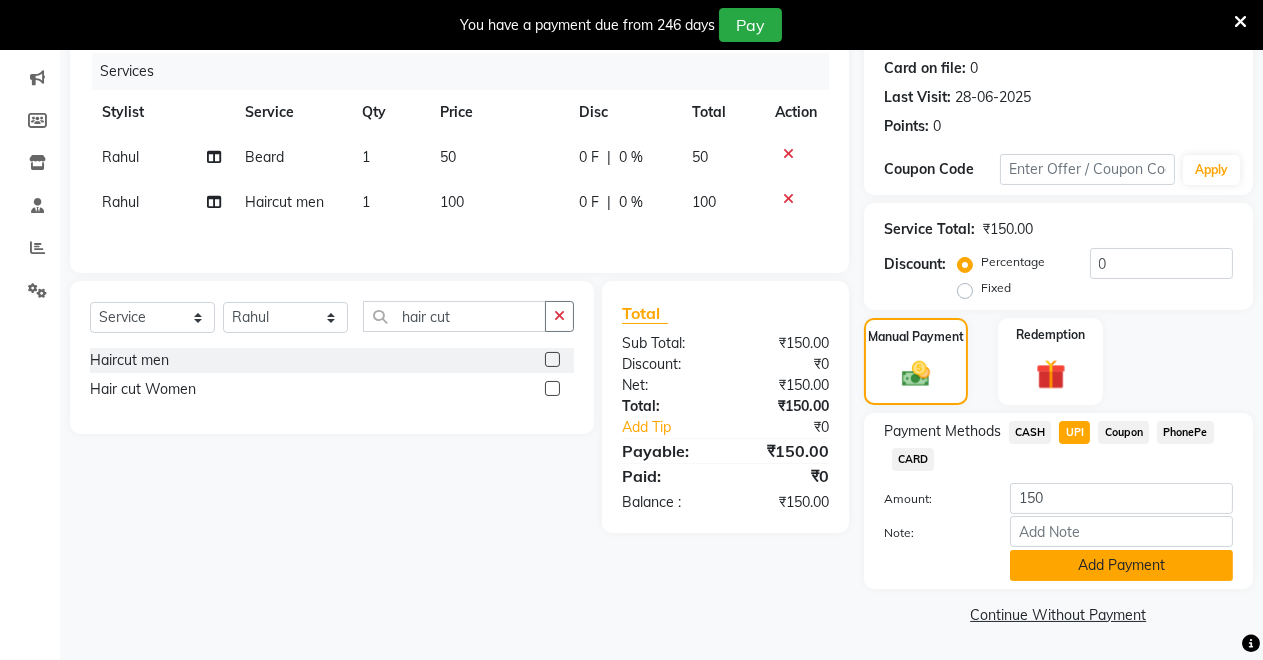 click on "Add Payment" 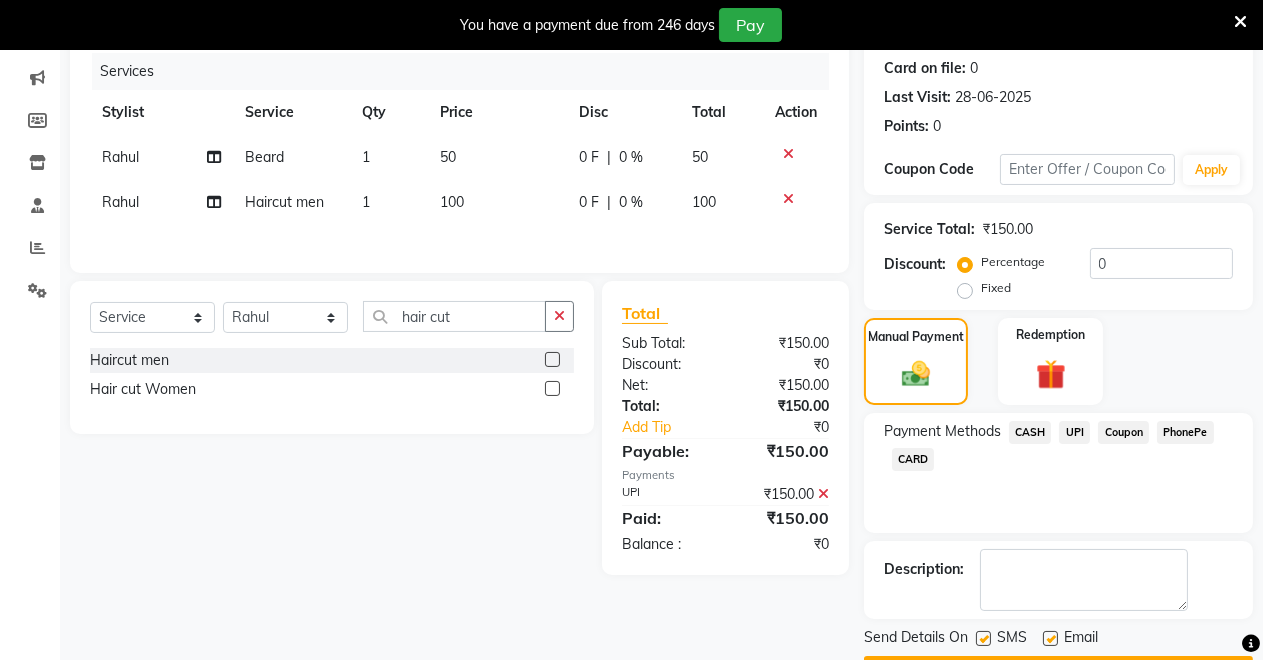 scroll, scrollTop: 302, scrollLeft: 0, axis: vertical 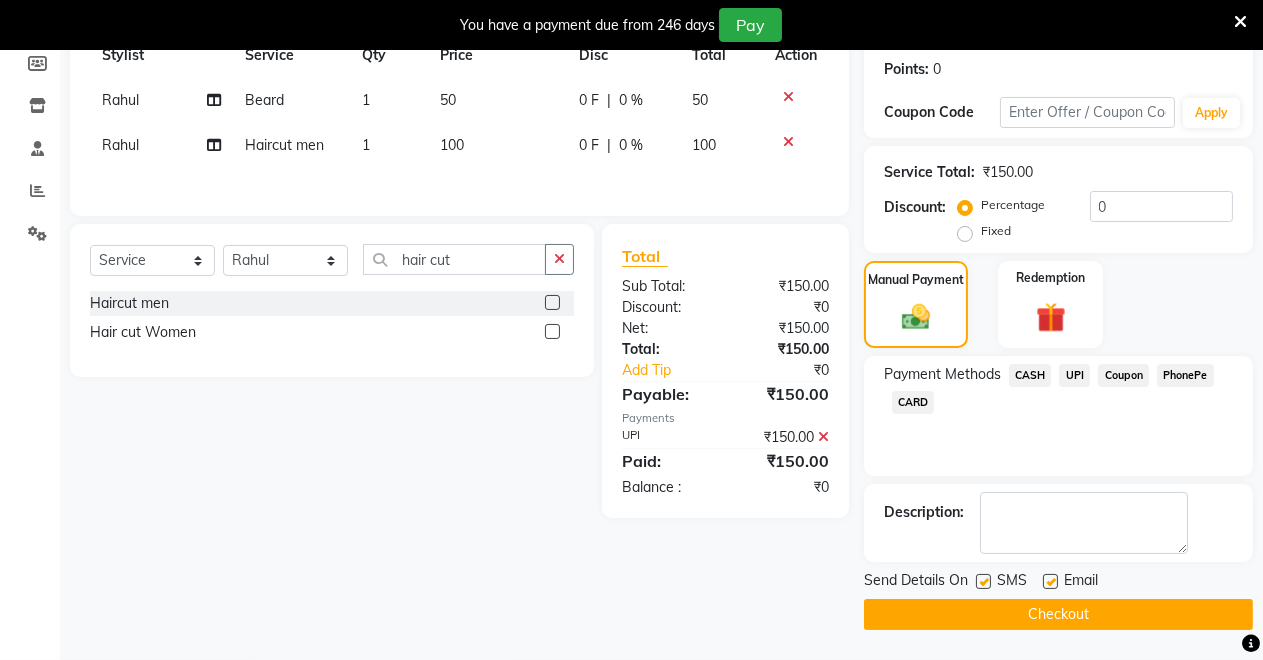 click on "Checkout" 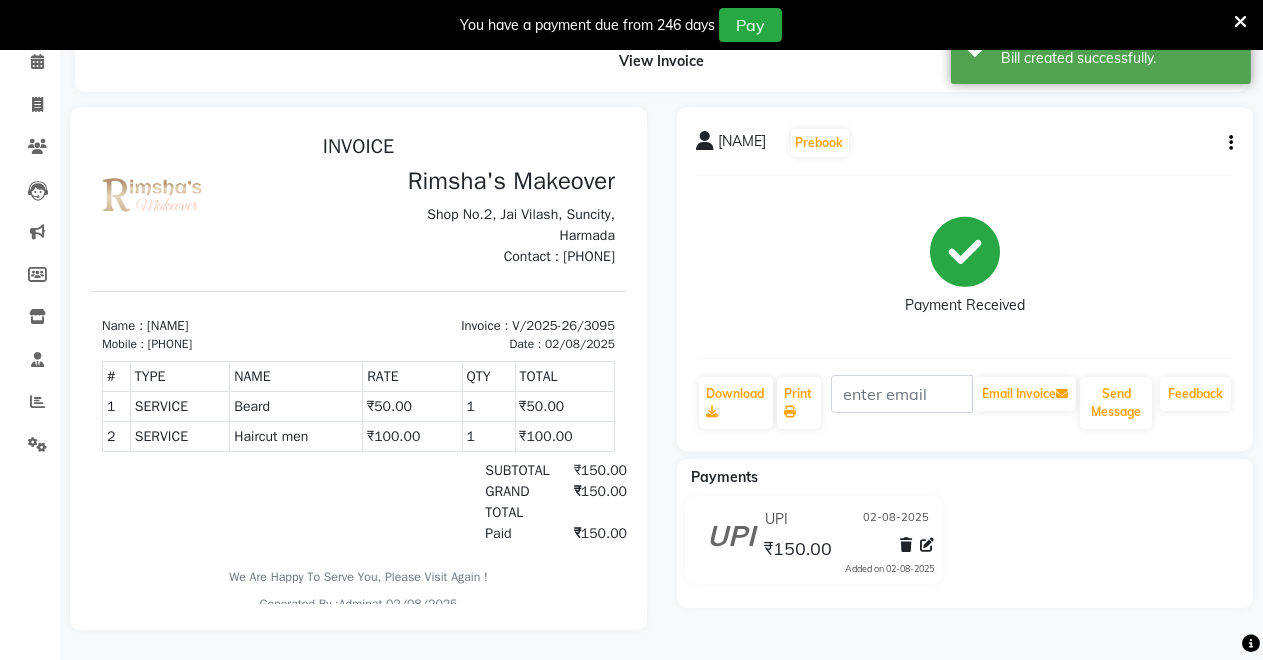 scroll, scrollTop: 0, scrollLeft: 0, axis: both 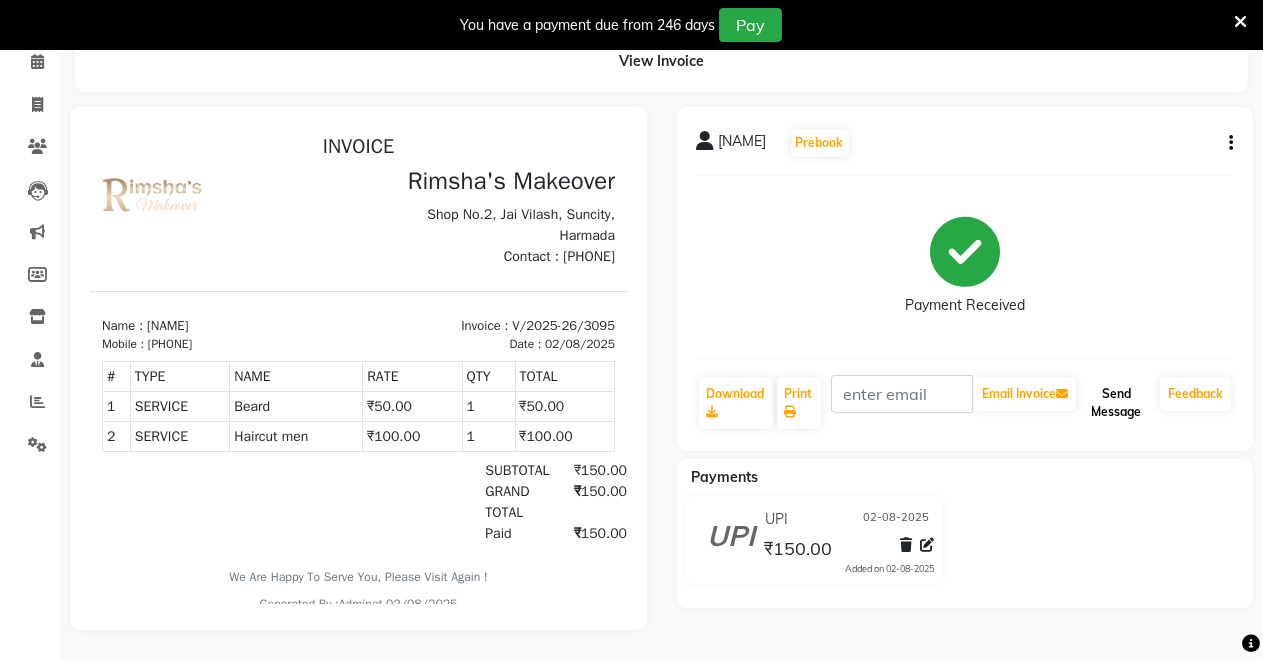 click on "Send Message" 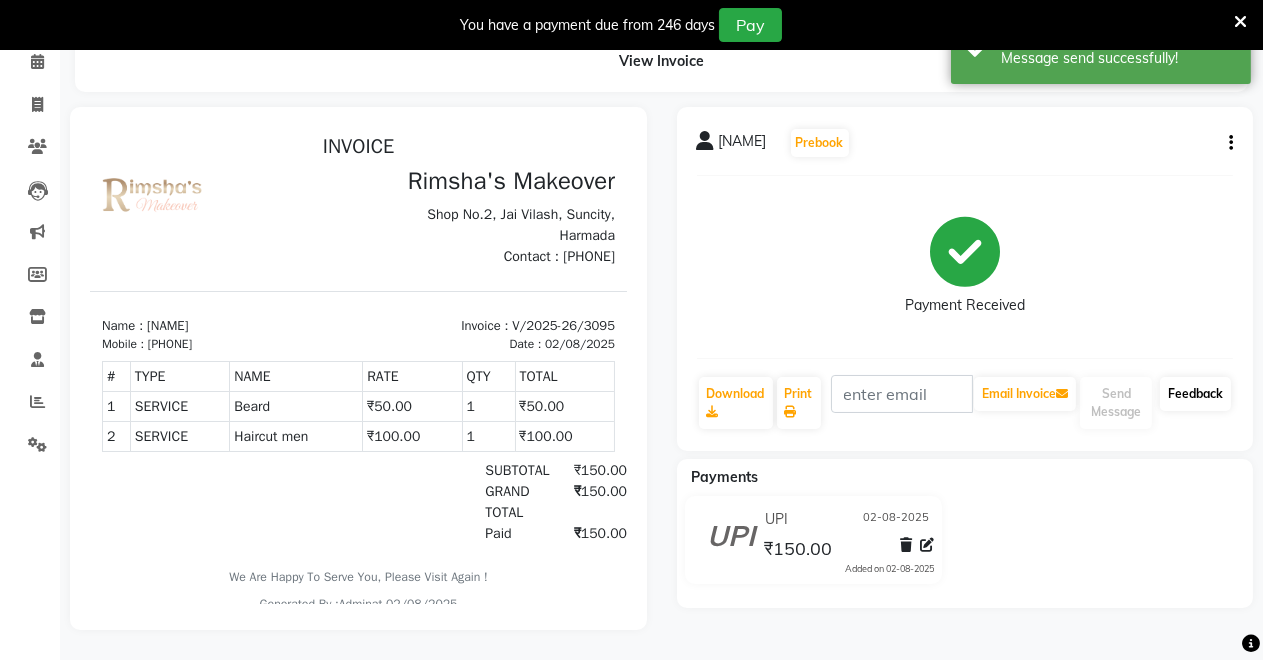 click on "Feedback" 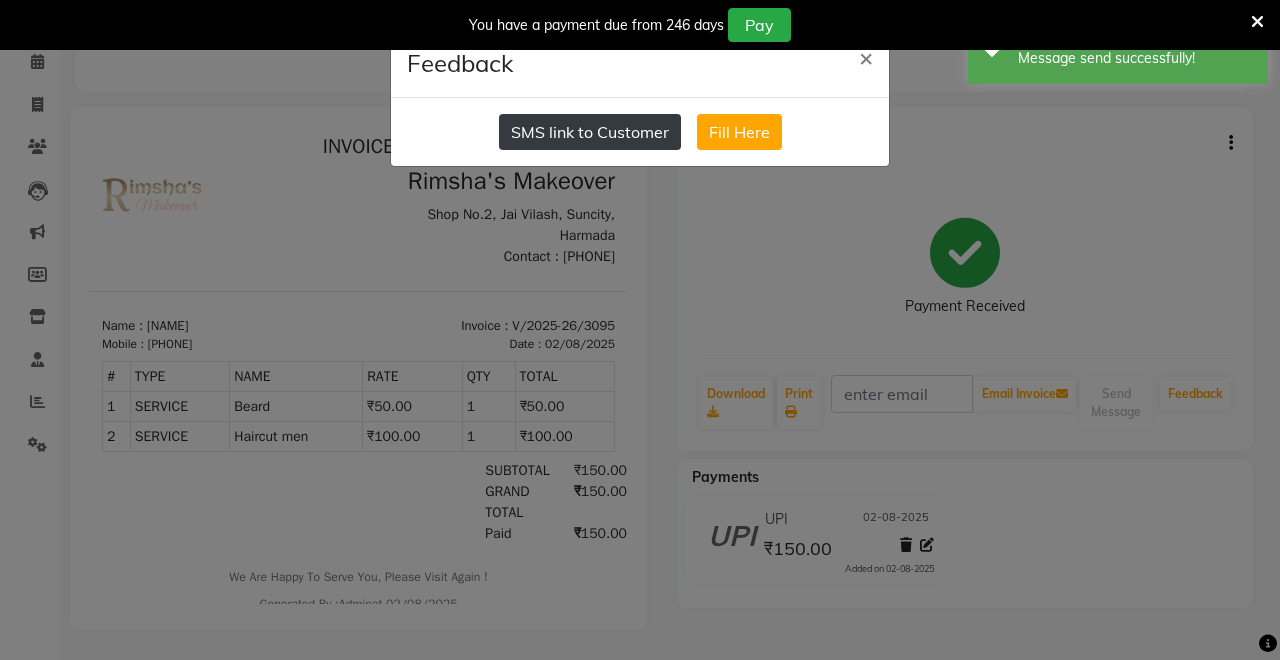 click on "SMS link to Customer" 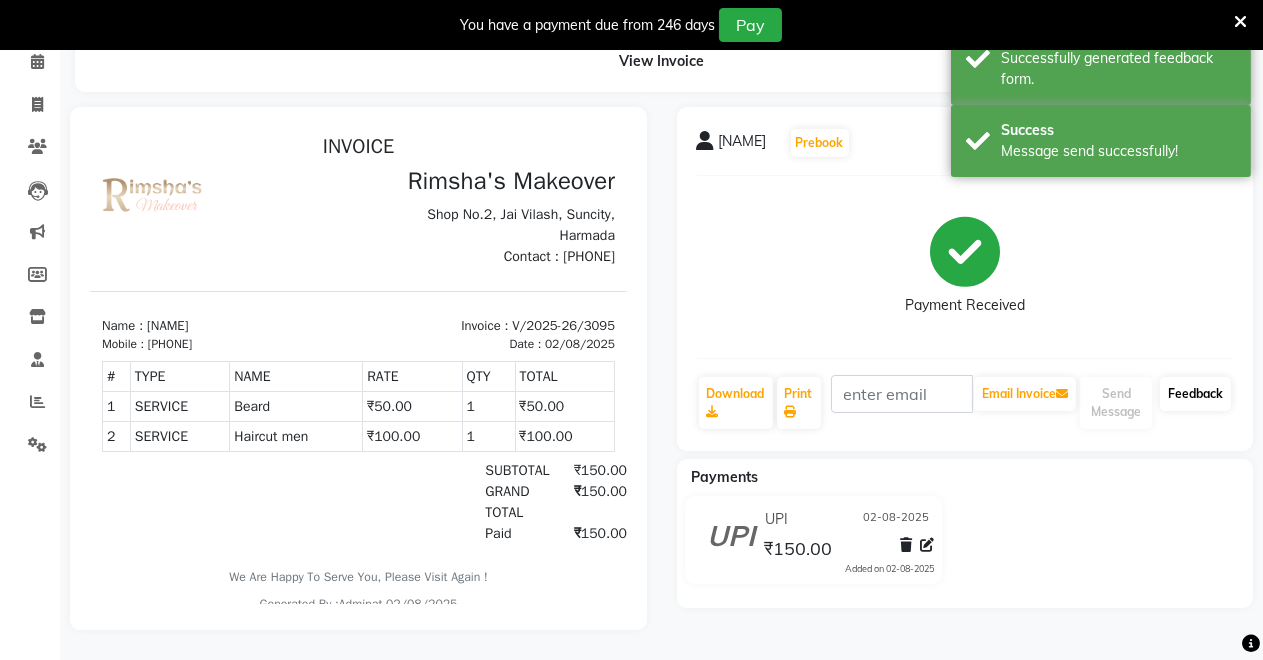 scroll, scrollTop: 0, scrollLeft: 0, axis: both 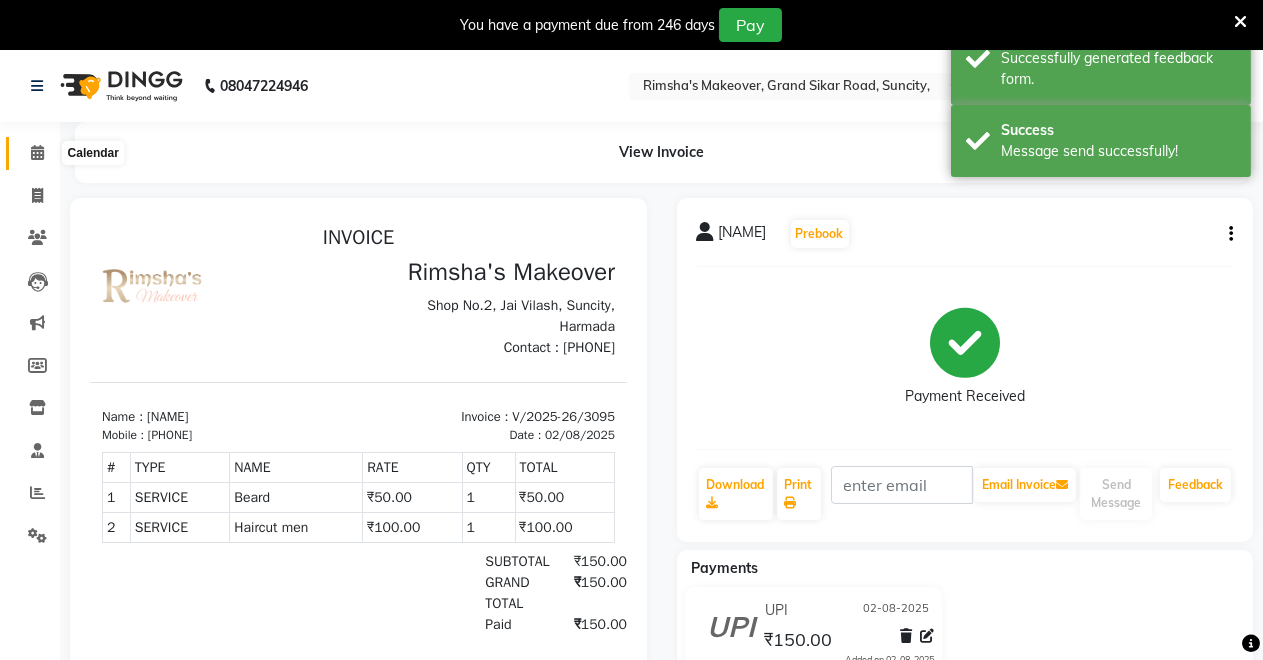 drag, startPoint x: 27, startPoint y: 152, endPoint x: 0, endPoint y: 306, distance: 156.34897 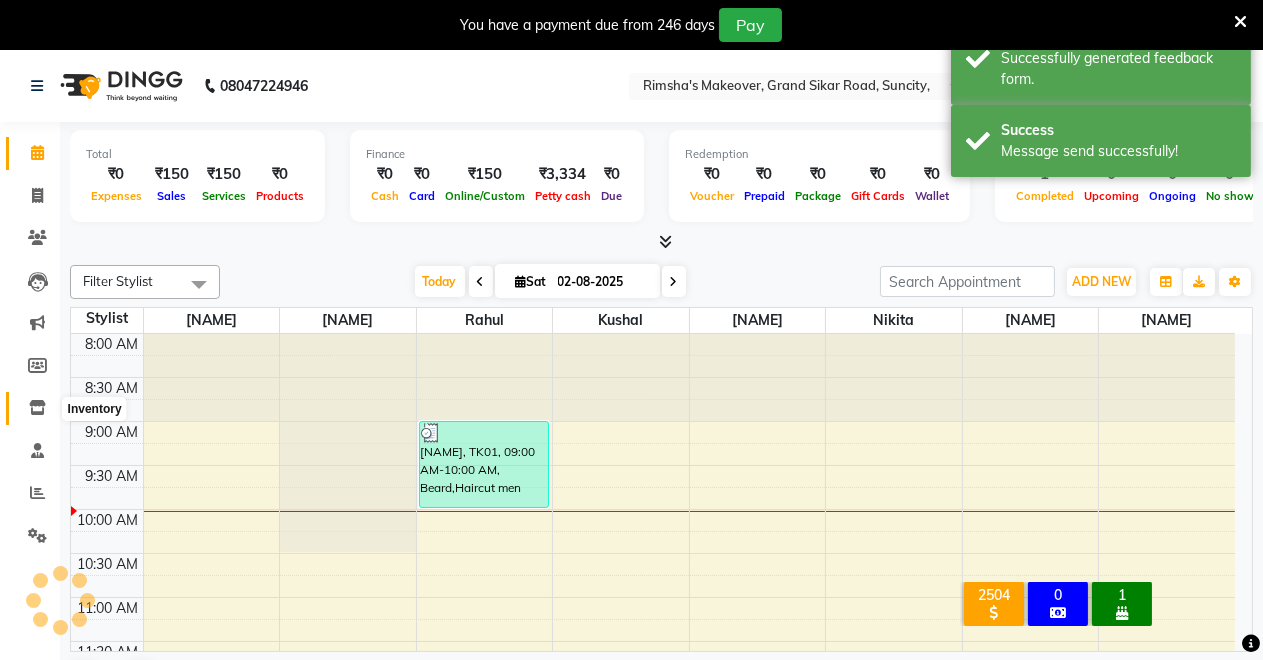scroll, scrollTop: 0, scrollLeft: 0, axis: both 